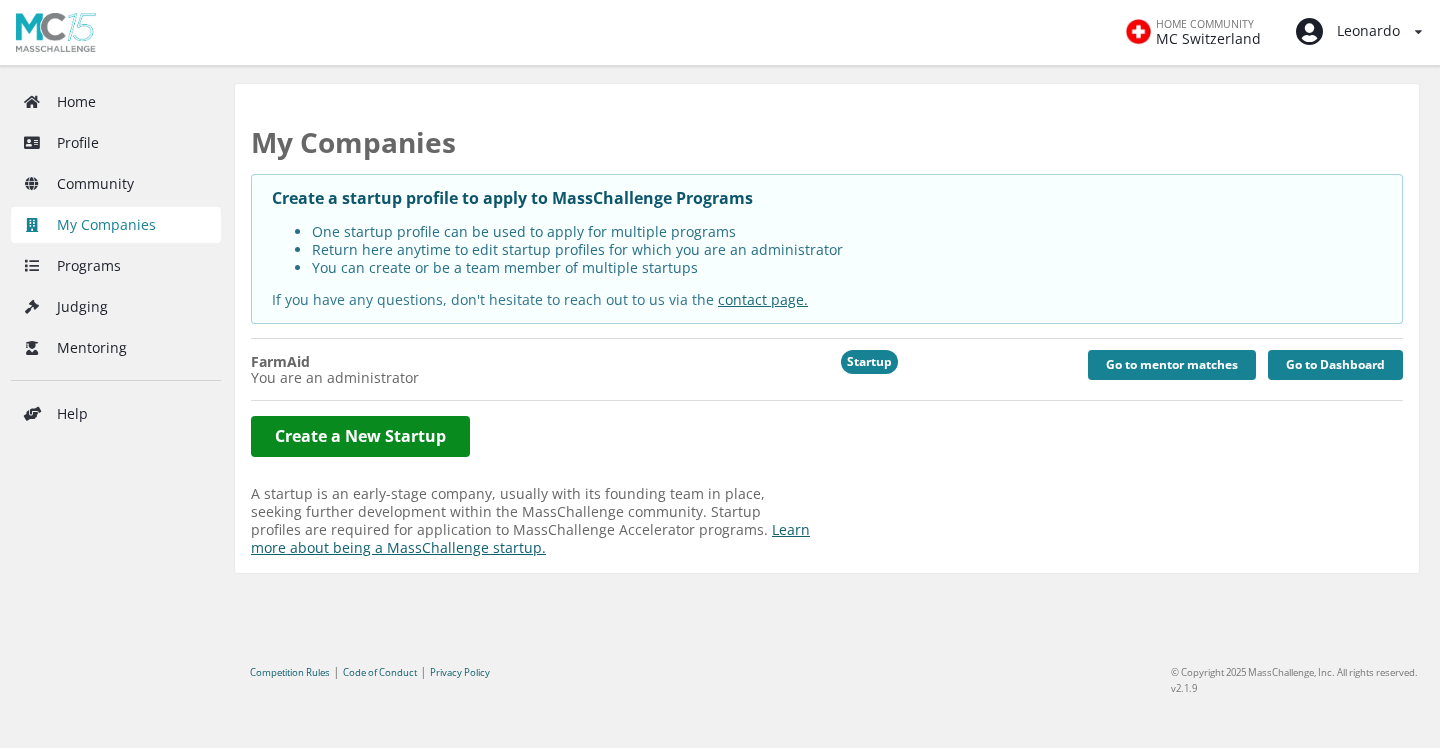 scroll, scrollTop: 0, scrollLeft: 0, axis: both 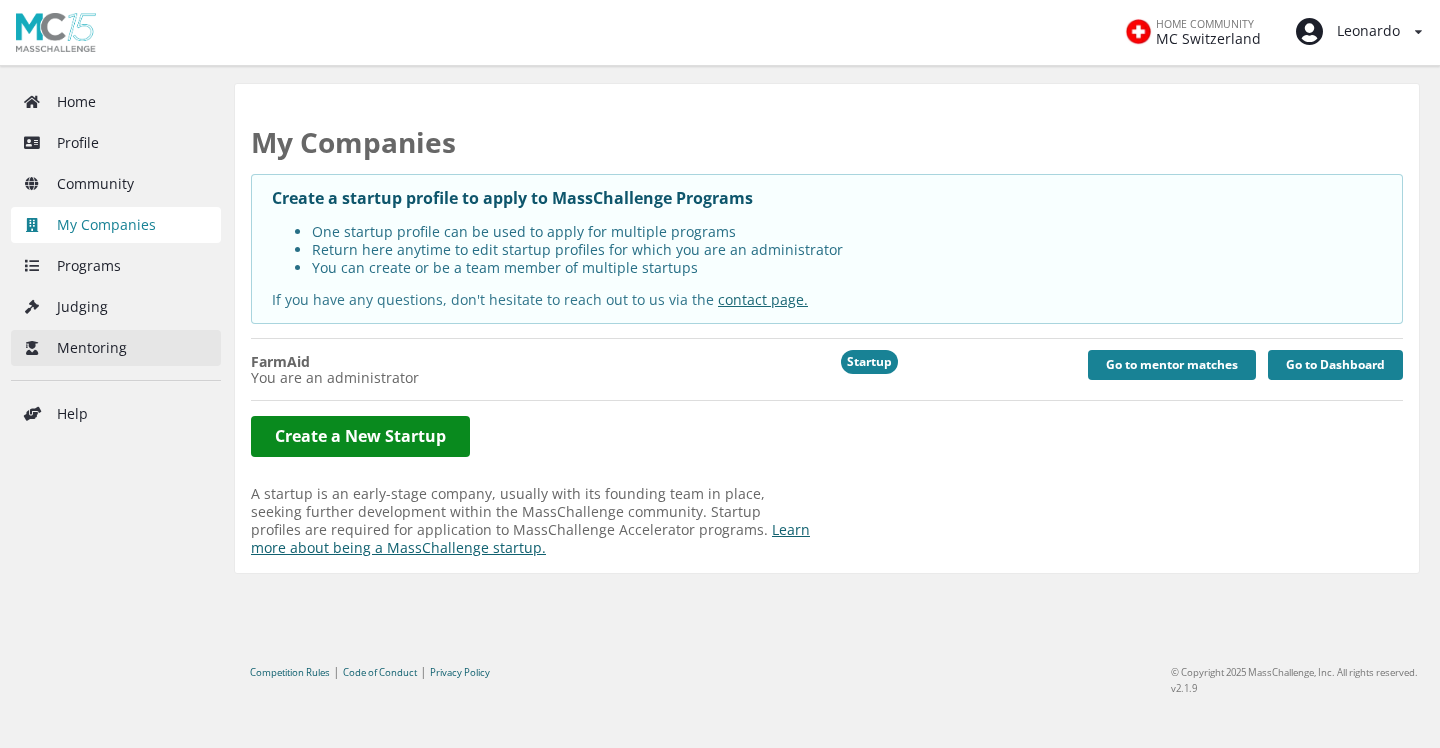 click on "Mentoring" at bounding box center [116, 348] 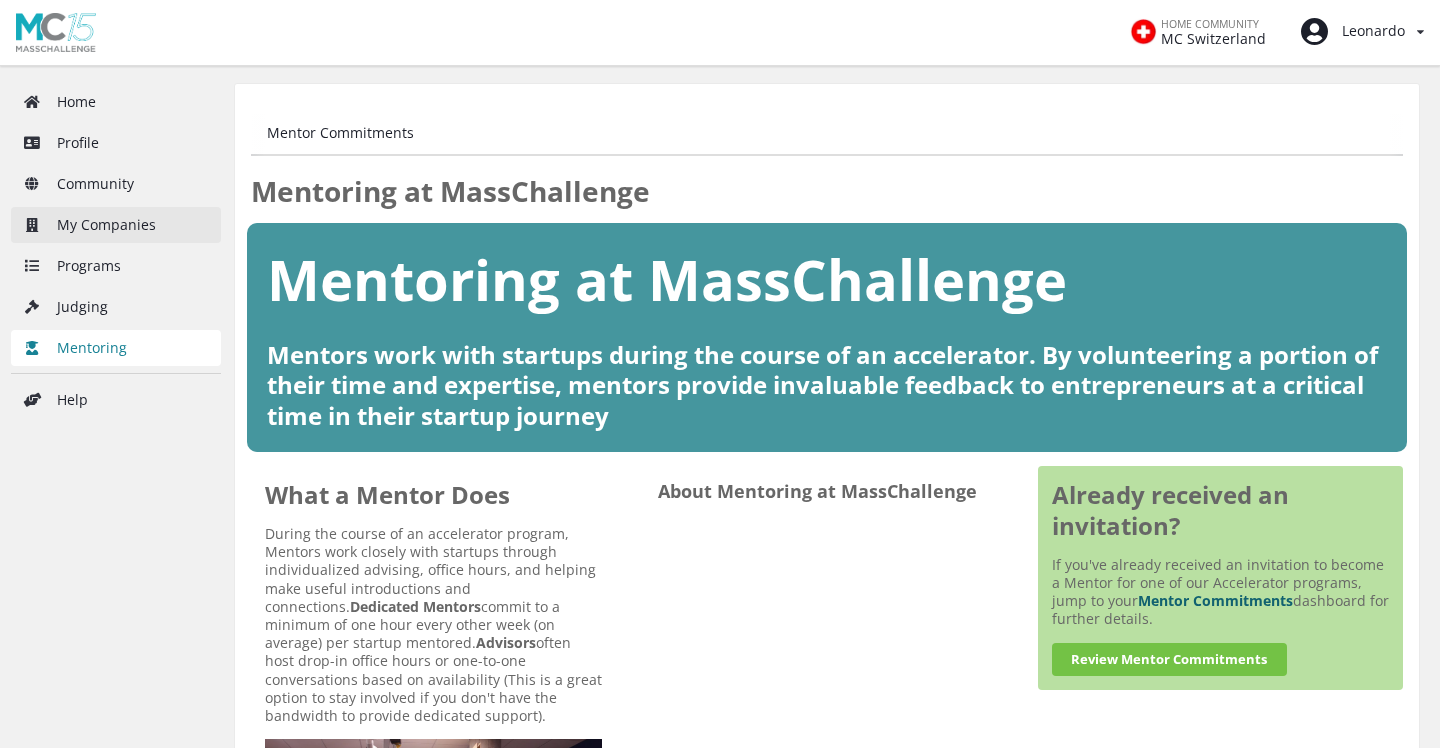 scroll, scrollTop: 0, scrollLeft: 0, axis: both 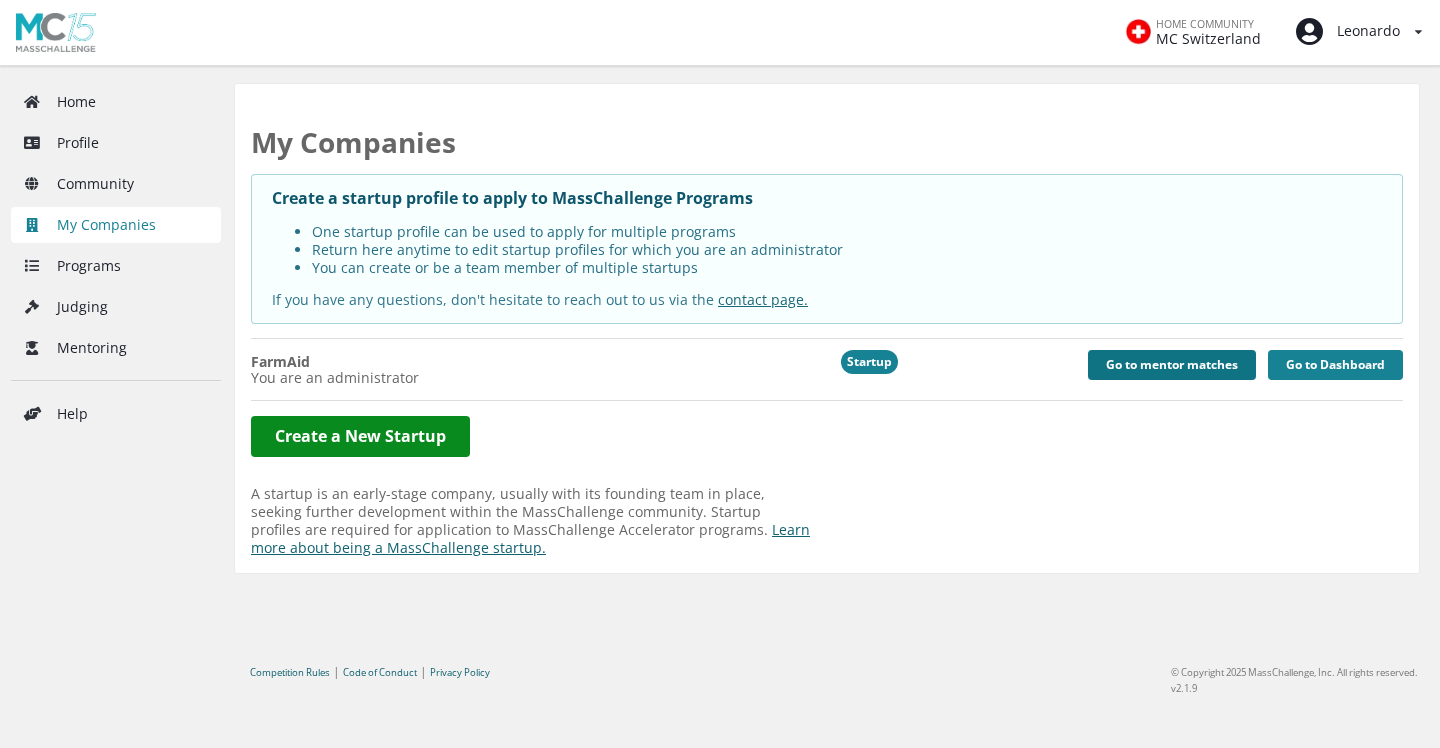 click on "Go to mentor matches" at bounding box center [1172, 365] 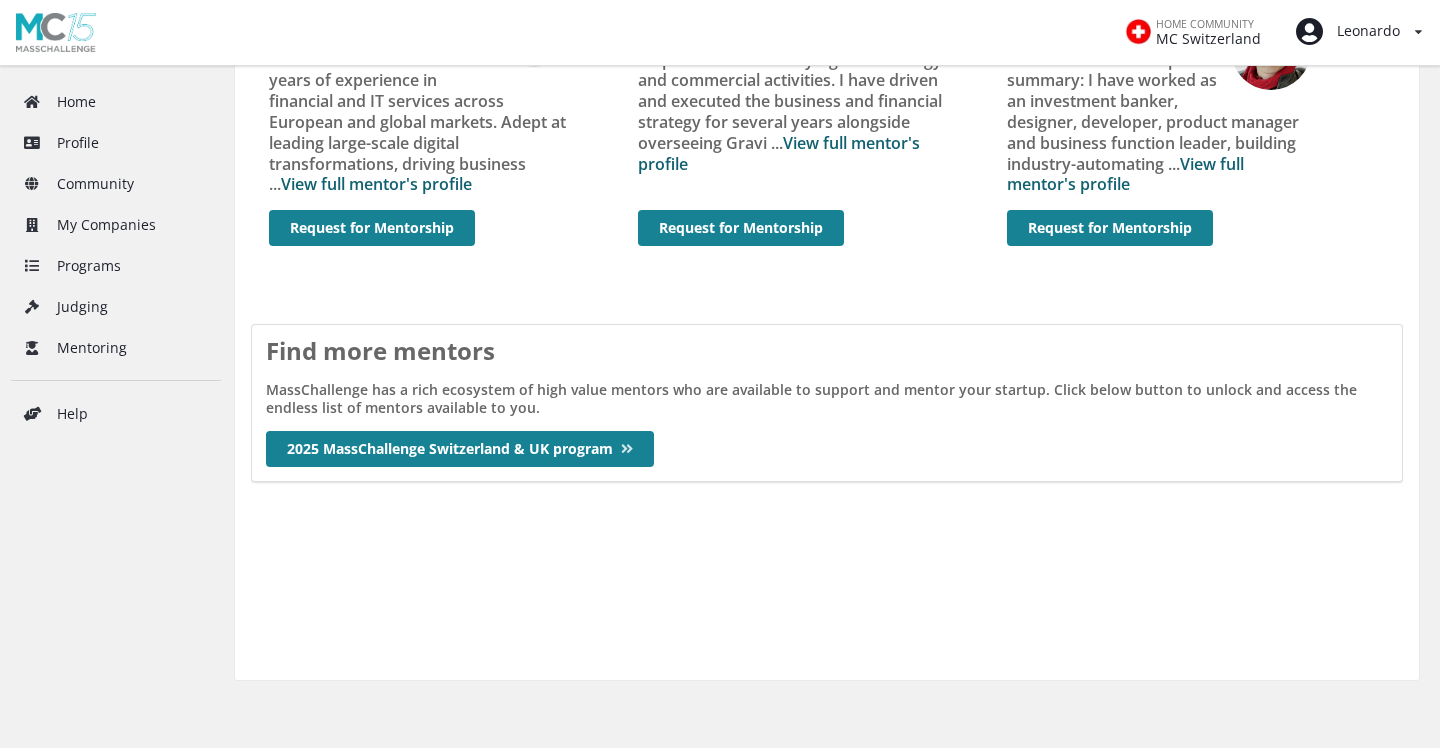 scroll, scrollTop: 1088, scrollLeft: 0, axis: vertical 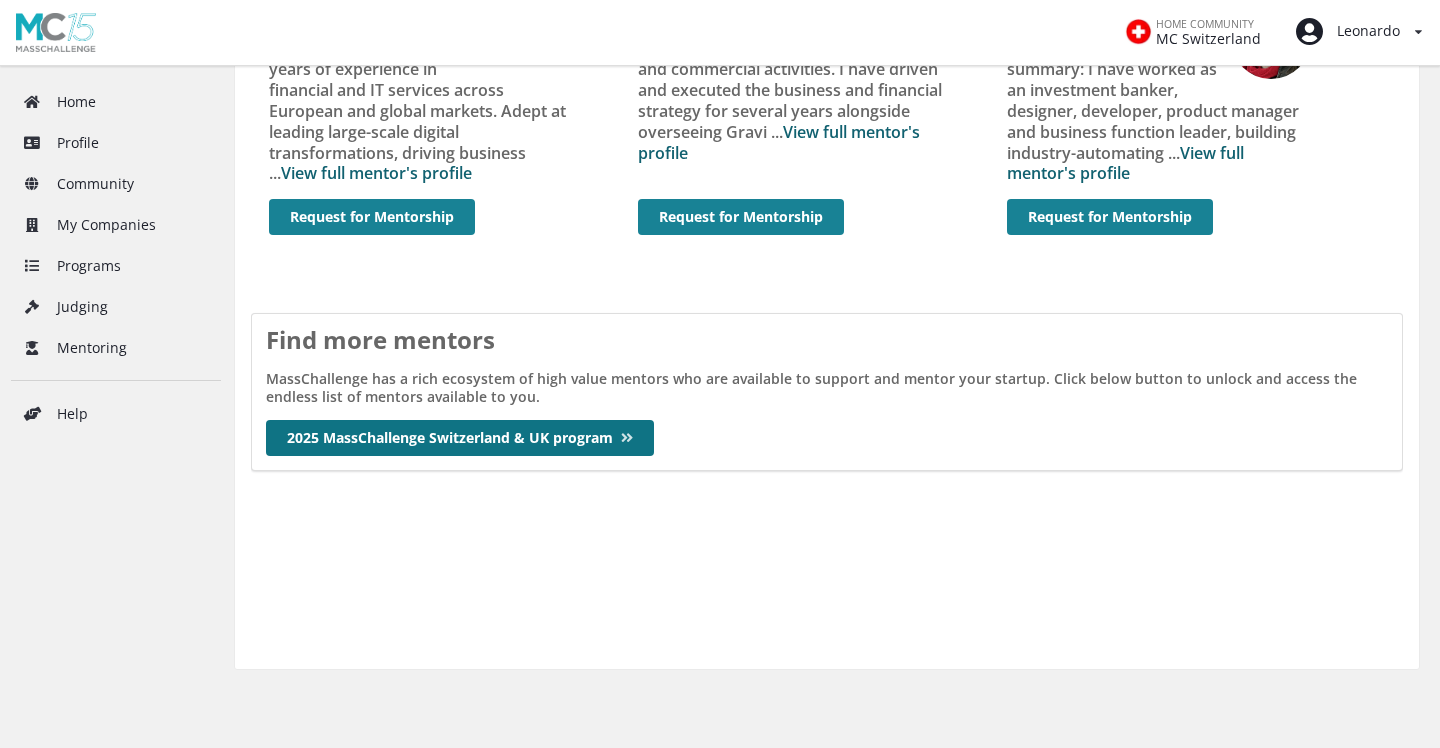 click on "2025 MassChallenge Switzerland & UK program" at bounding box center (460, 438) 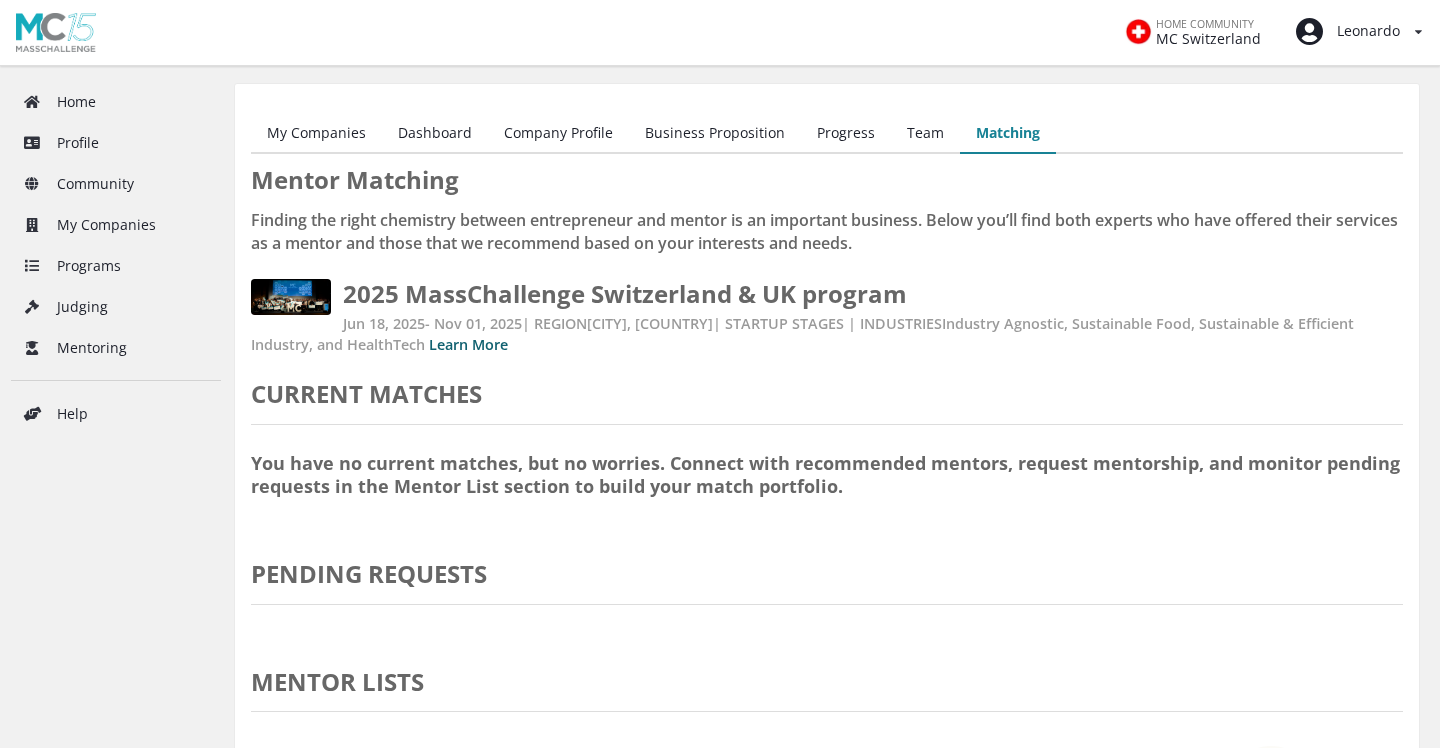 scroll, scrollTop: 0, scrollLeft: 0, axis: both 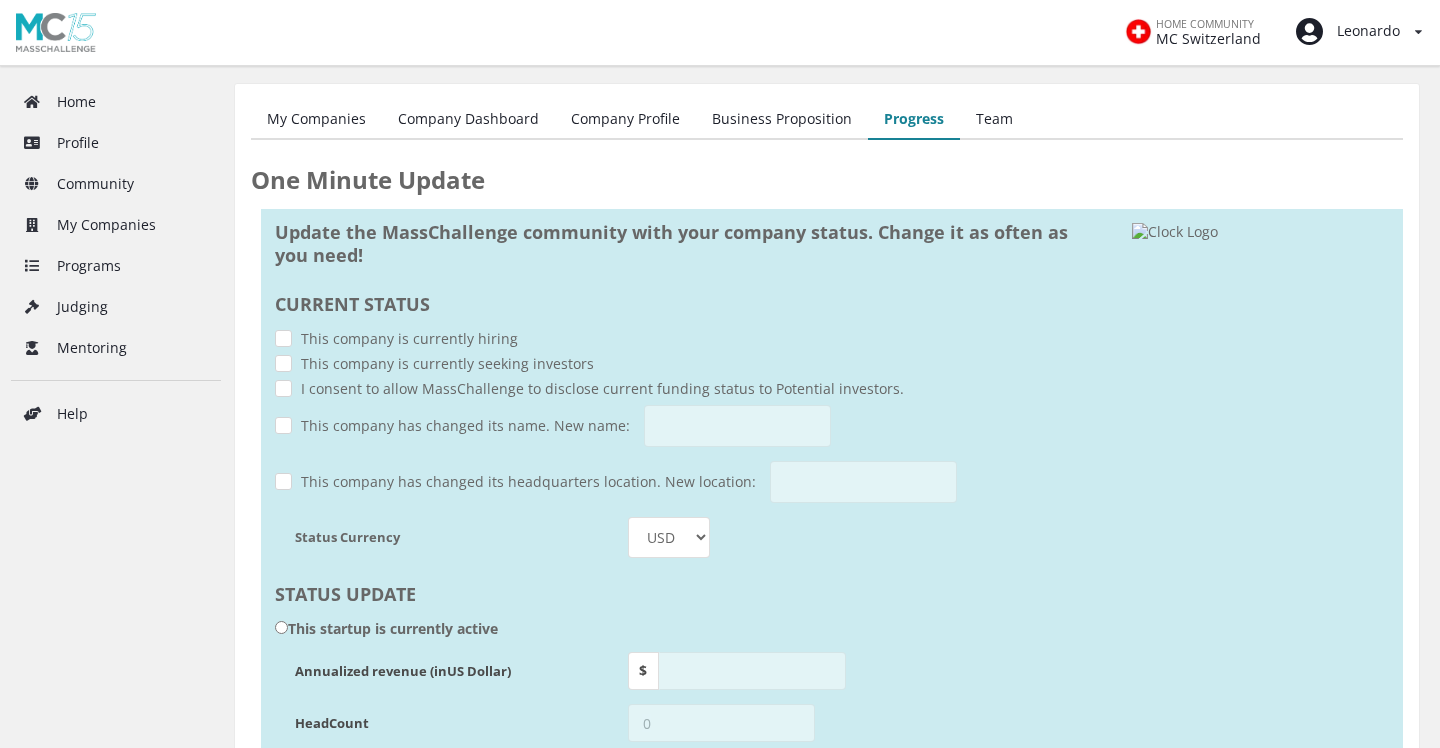 click on "Company Profile" at bounding box center [625, 120] 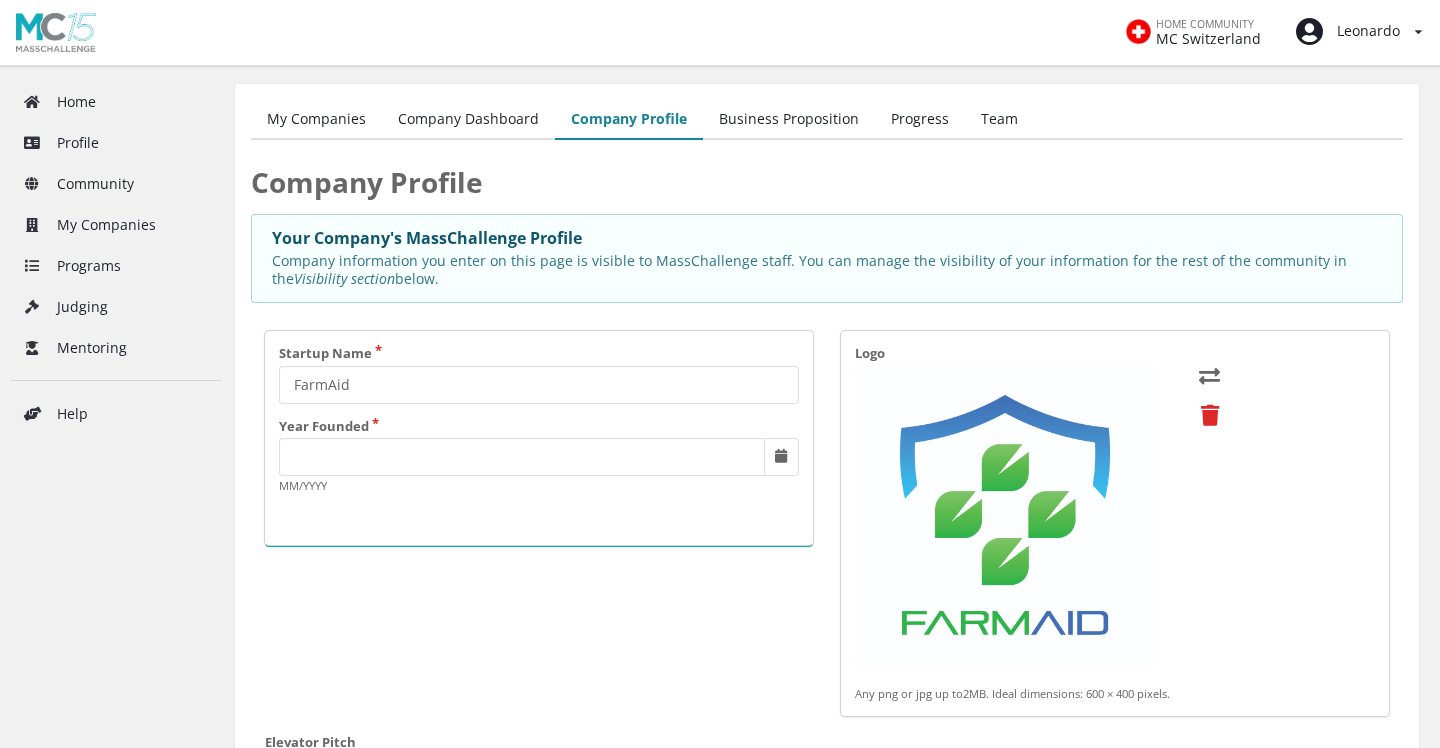 scroll, scrollTop: 0, scrollLeft: 0, axis: both 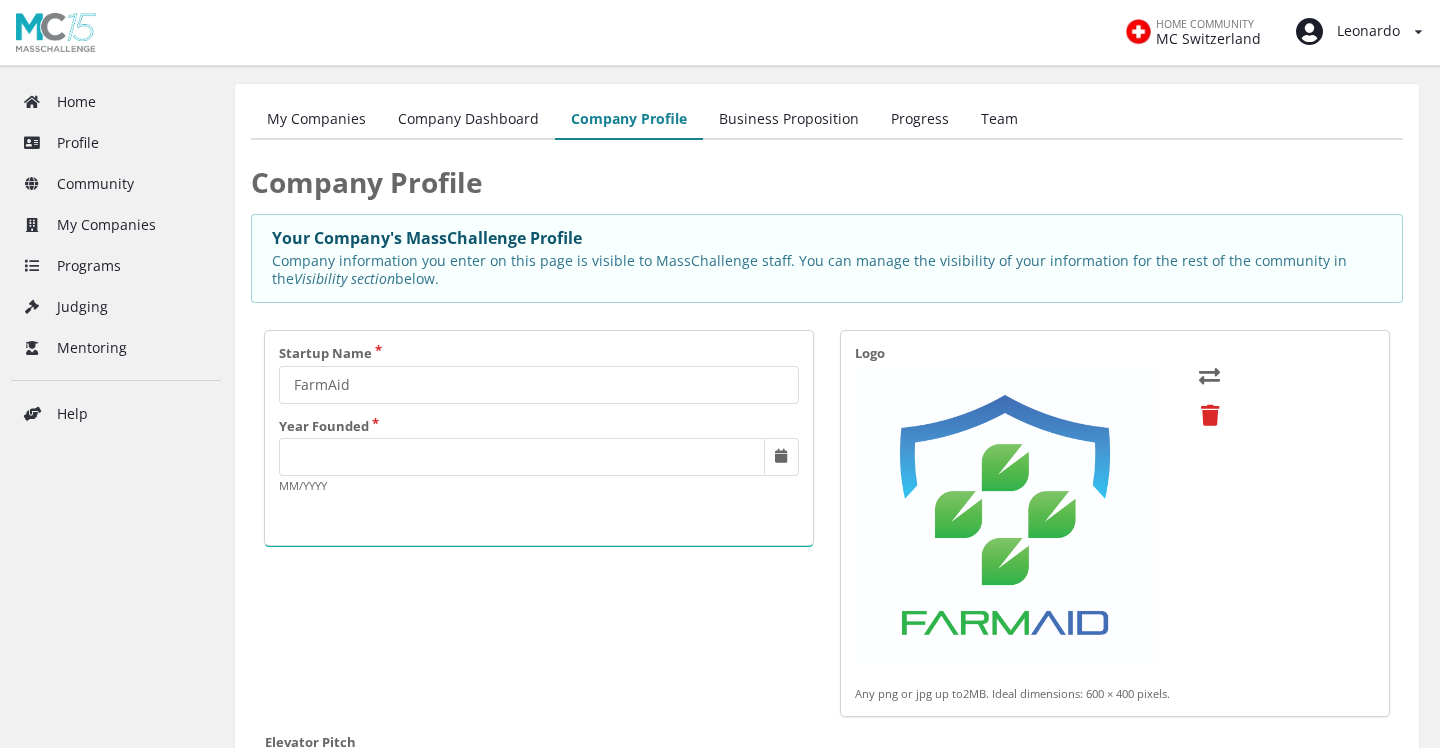 click on "Company Dashboard" at bounding box center (468, 120) 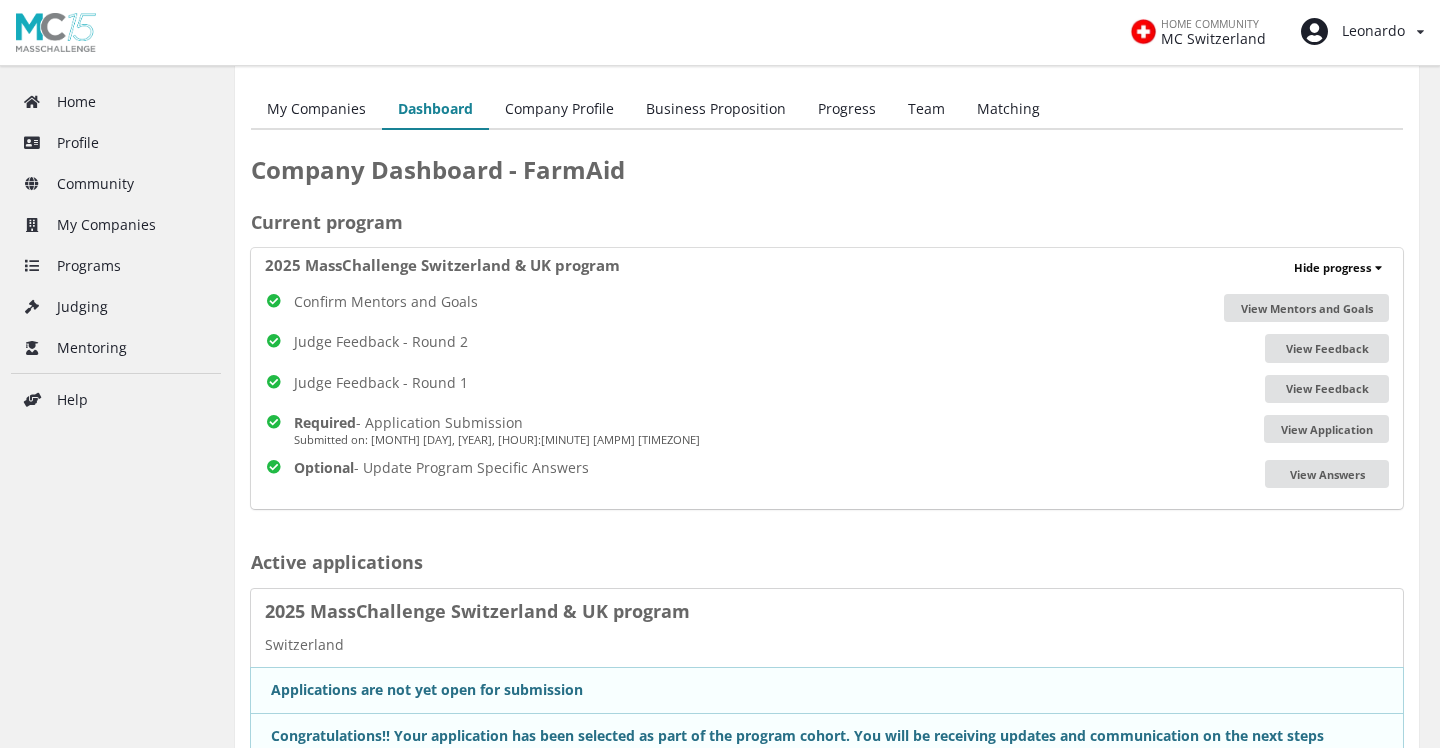 scroll, scrollTop: 26, scrollLeft: 0, axis: vertical 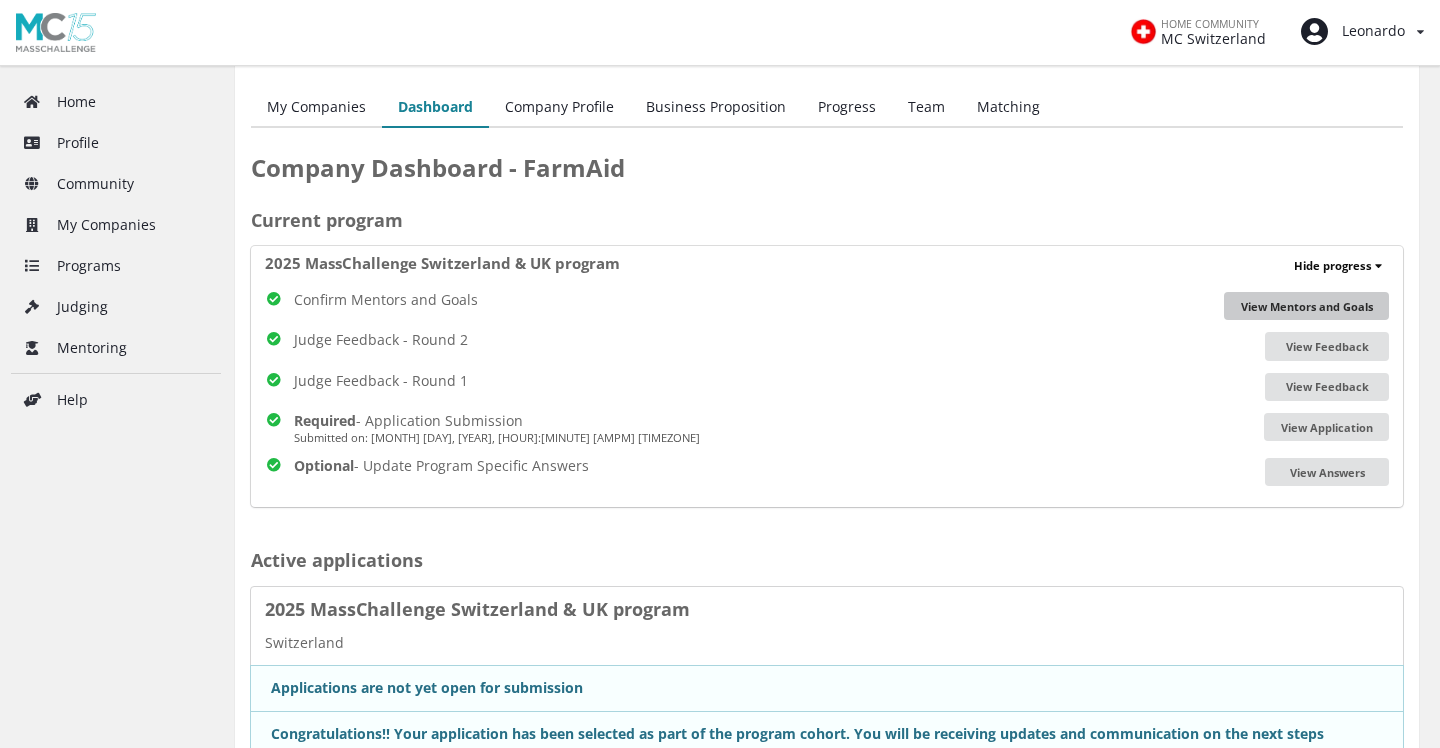 click on "View Mentors and Goals" at bounding box center [1306, 306] 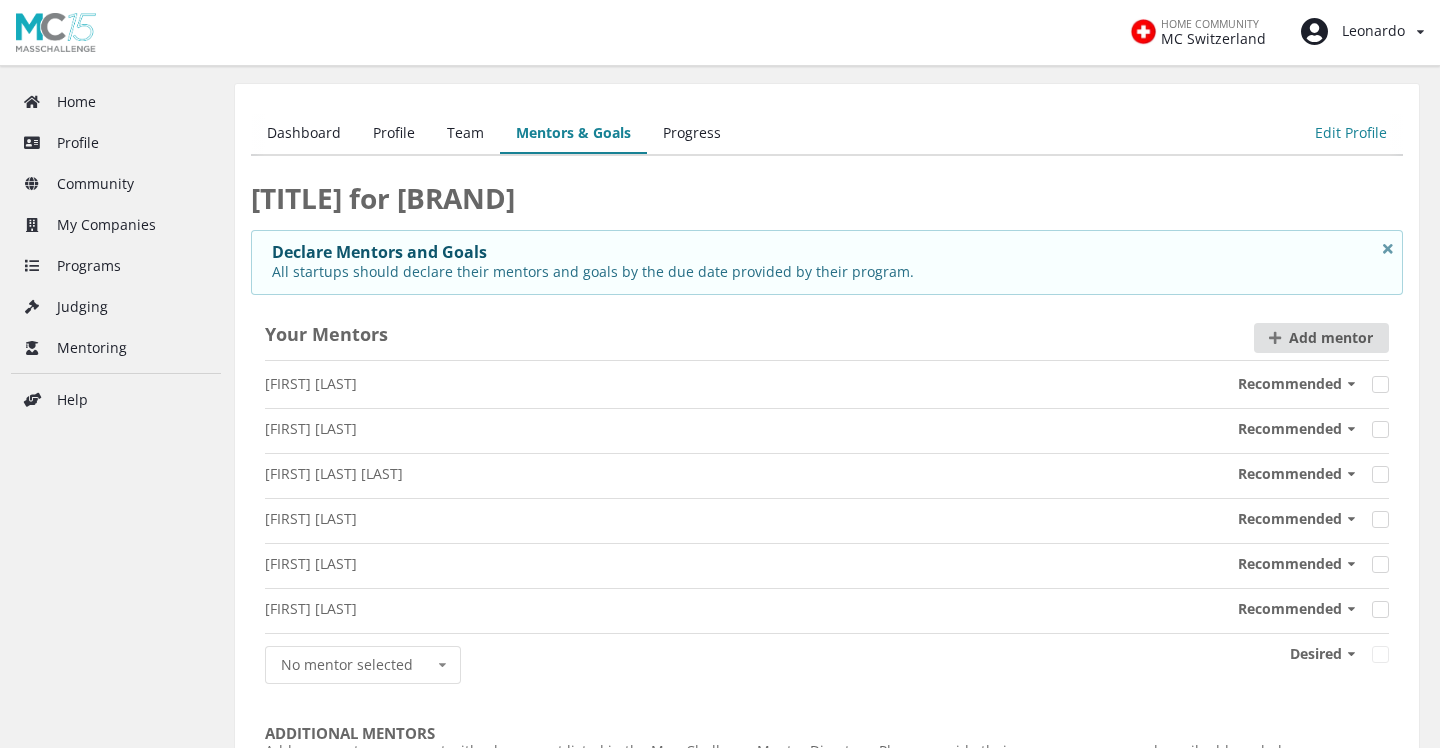 scroll, scrollTop: 0, scrollLeft: 0, axis: both 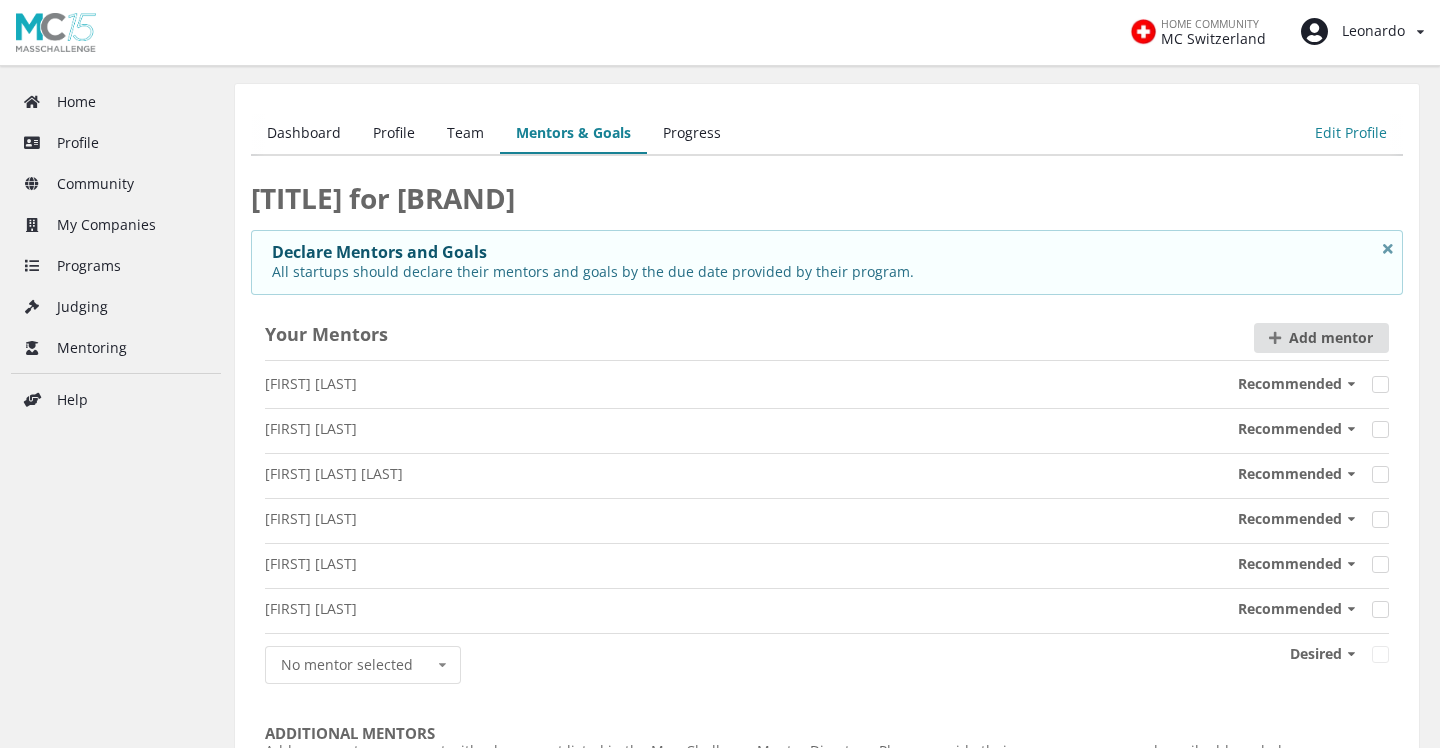 click on "Progress" at bounding box center [692, 134] 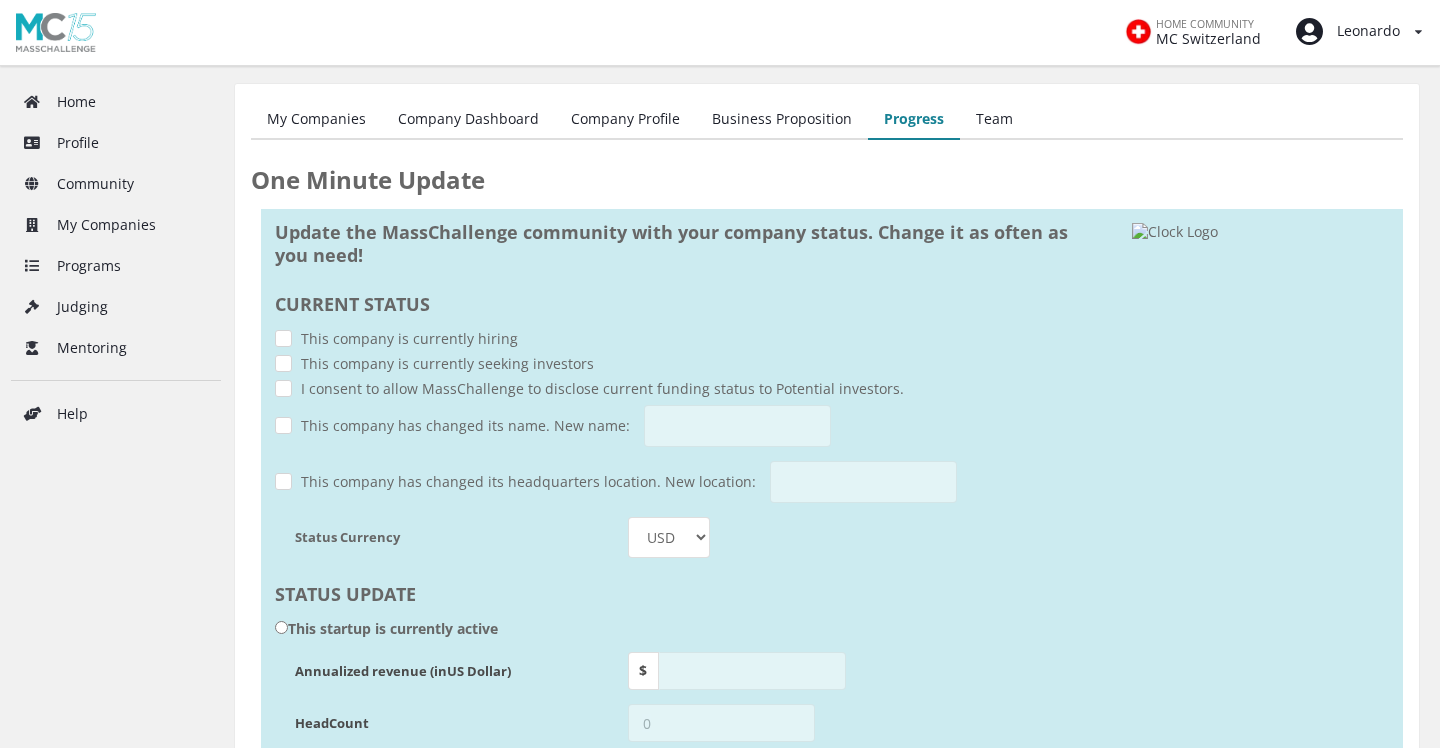 scroll, scrollTop: 0, scrollLeft: 0, axis: both 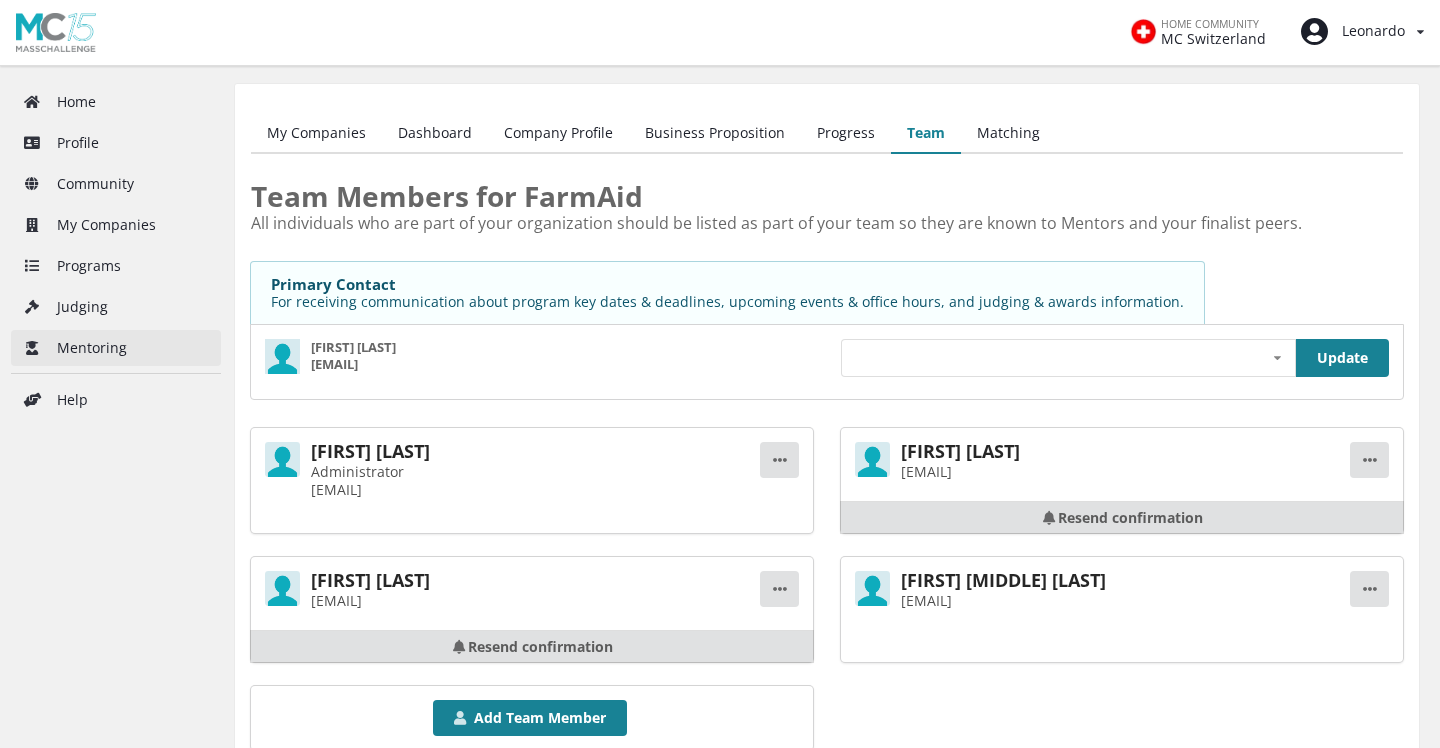 click on "Mentoring" at bounding box center [116, 348] 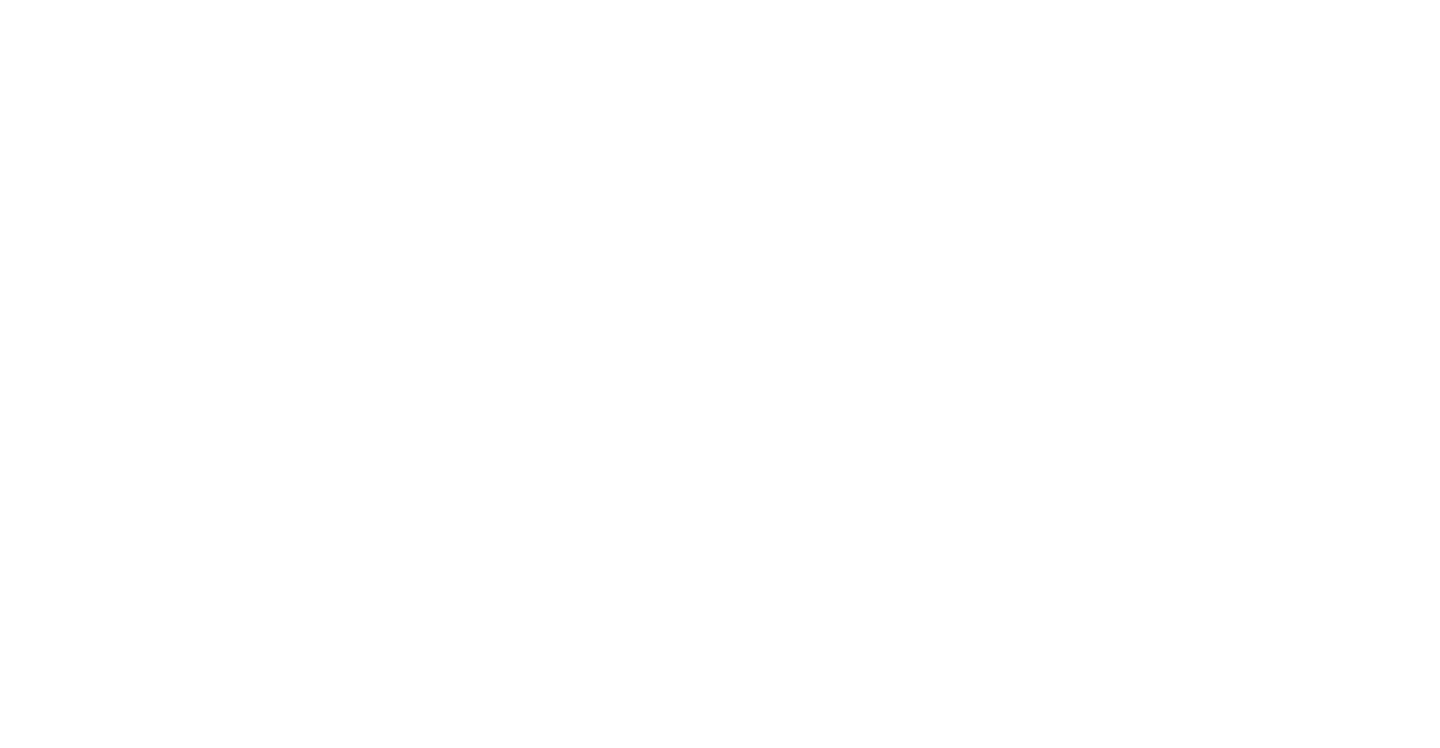 scroll, scrollTop: 0, scrollLeft: 0, axis: both 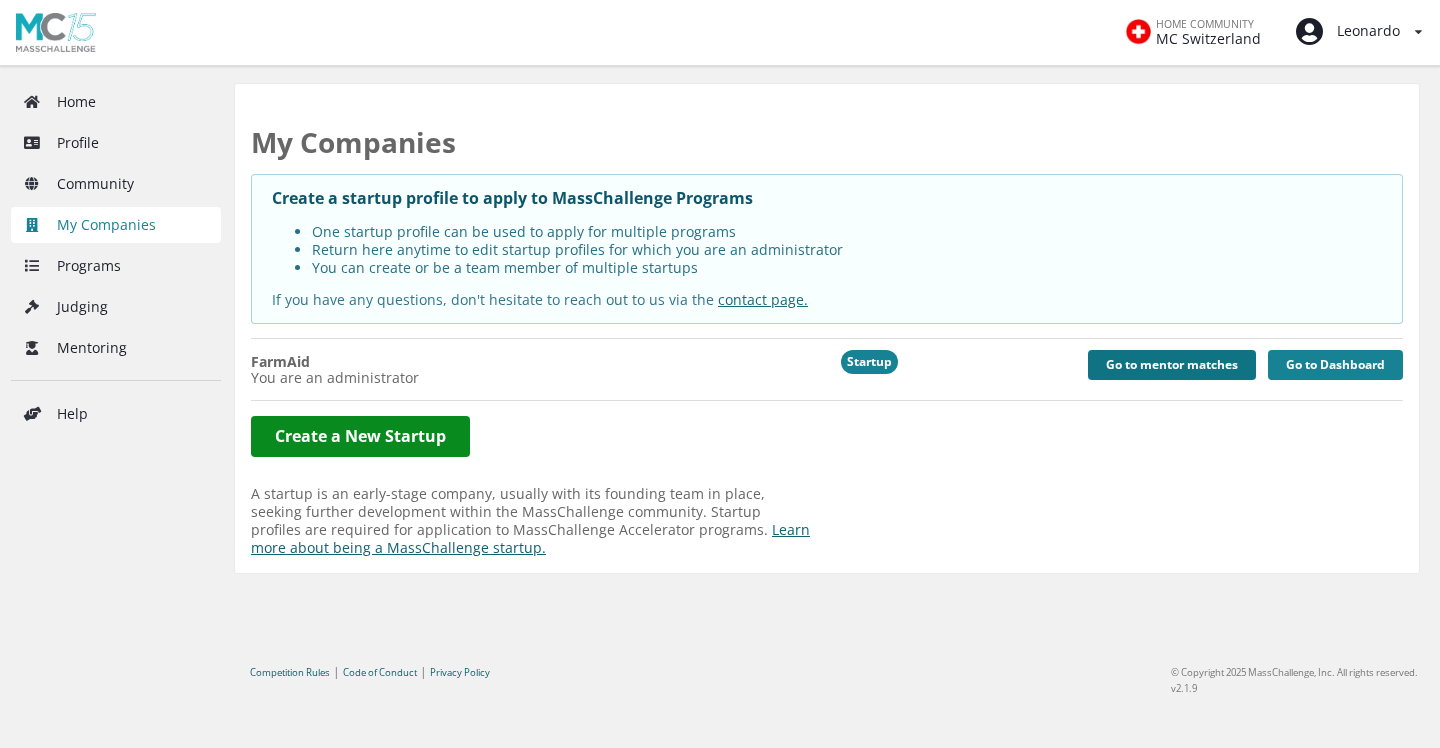click on "Go to mentor matches" at bounding box center (1172, 365) 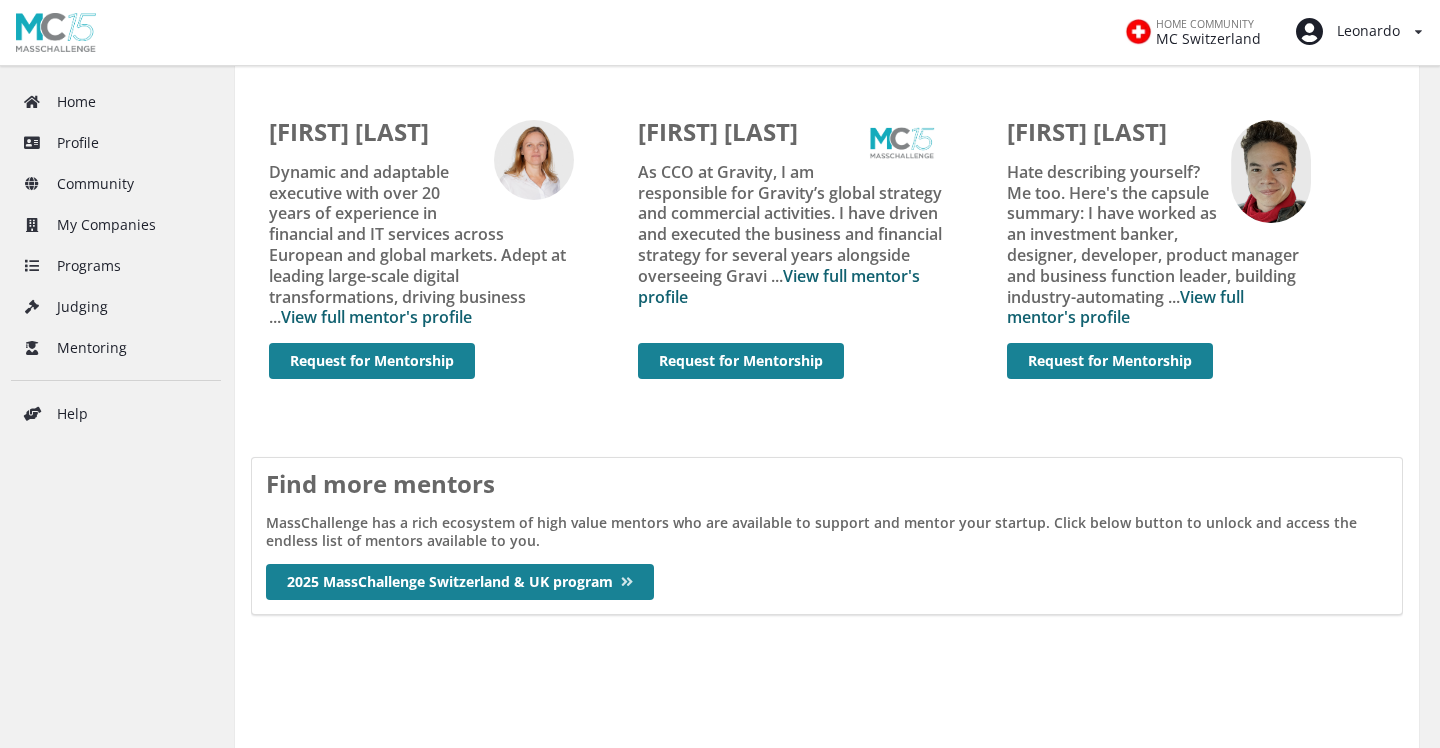 scroll, scrollTop: 945, scrollLeft: 0, axis: vertical 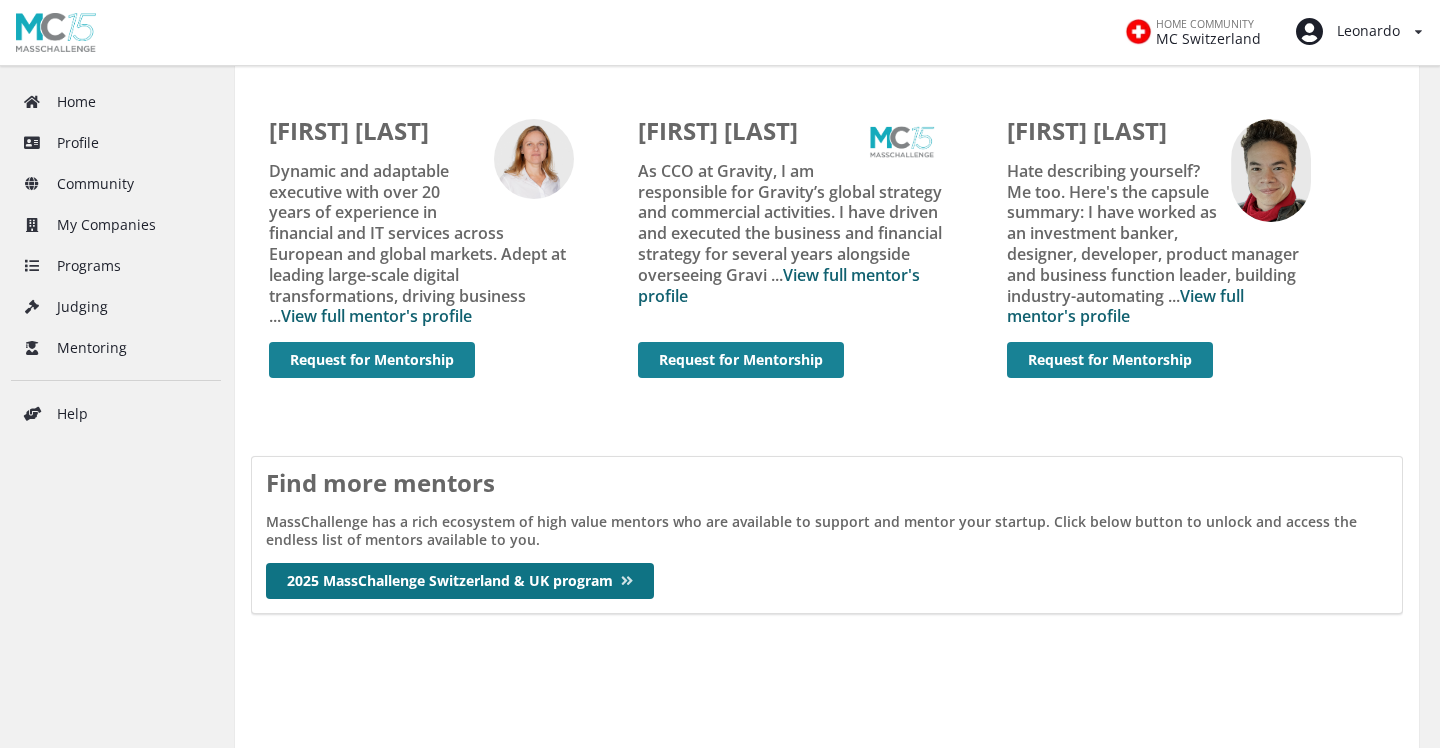 click on "2025 MassChallenge Switzerland & UK program" at bounding box center (460, 581) 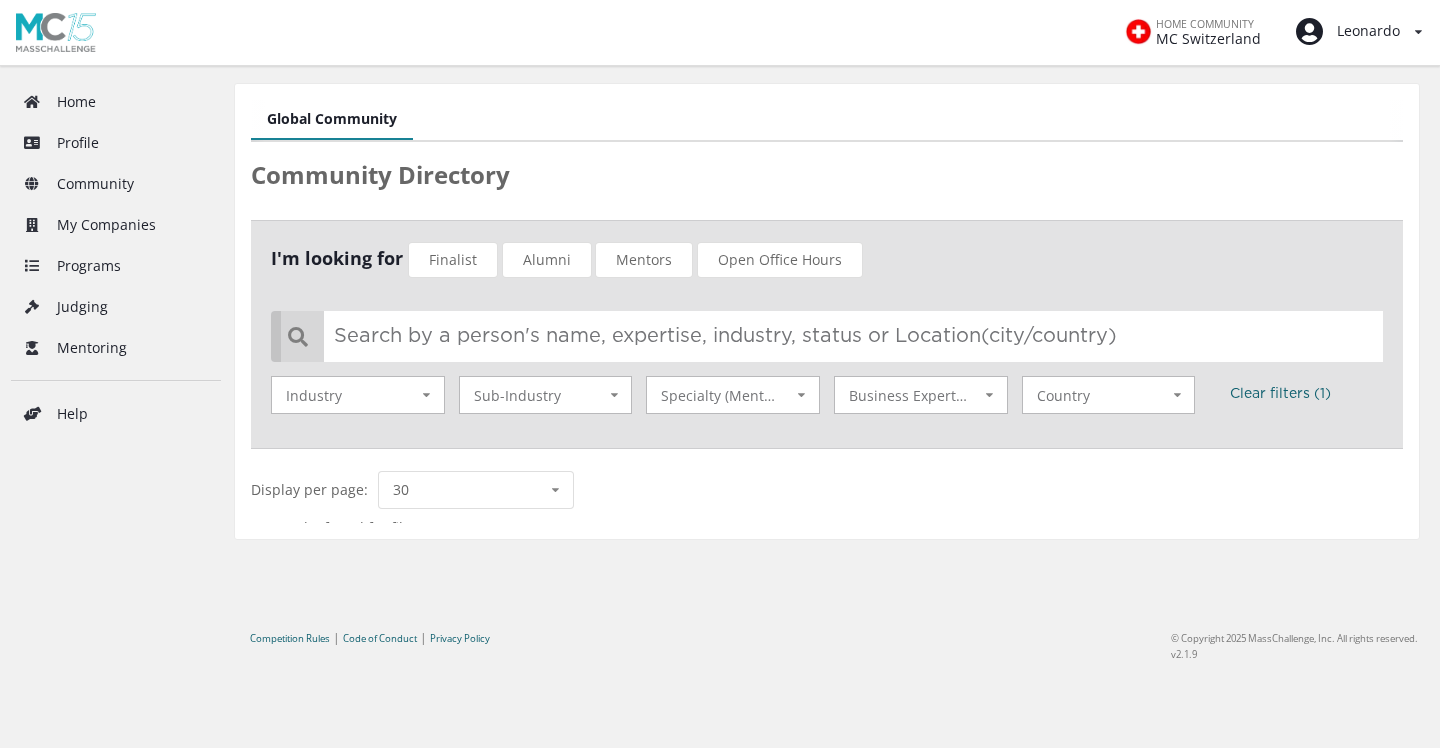 scroll, scrollTop: 0, scrollLeft: 0, axis: both 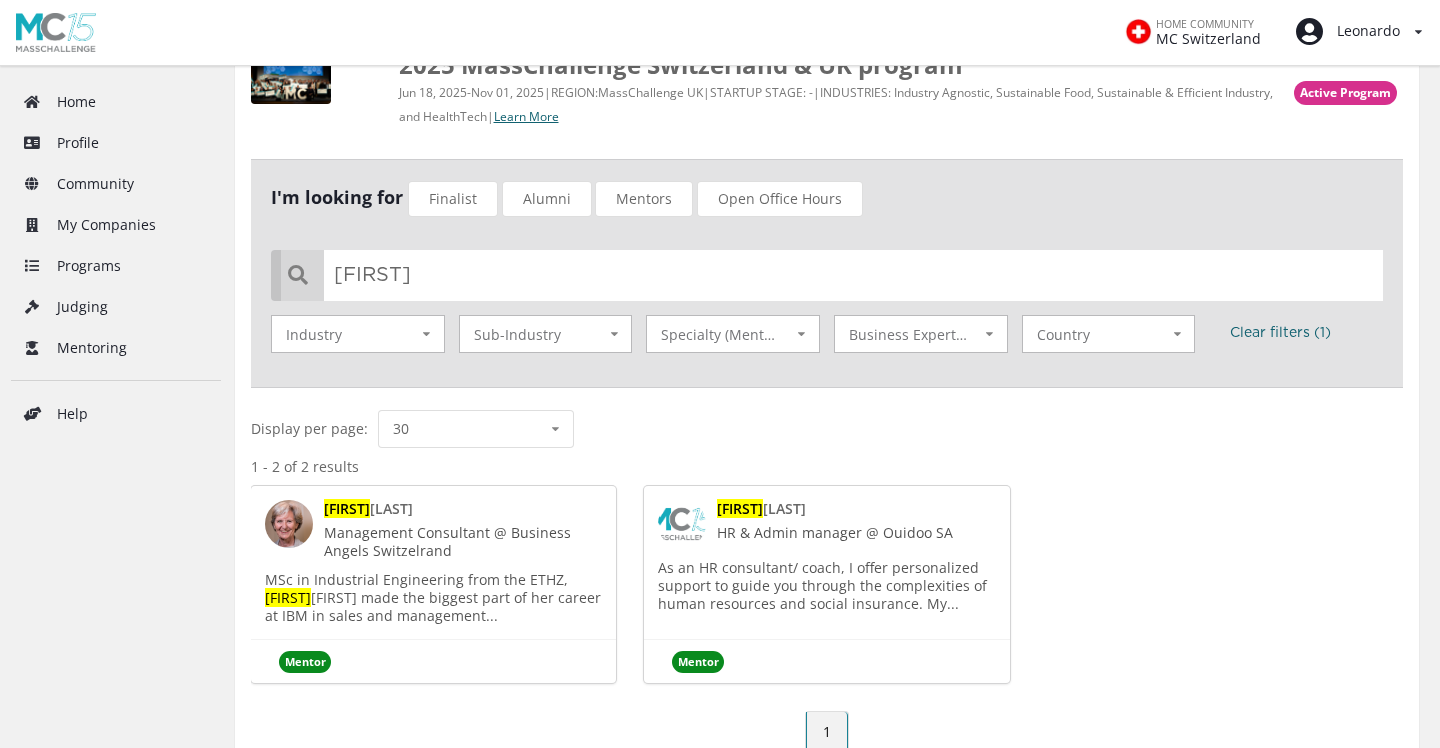 type on "[FIRST]" 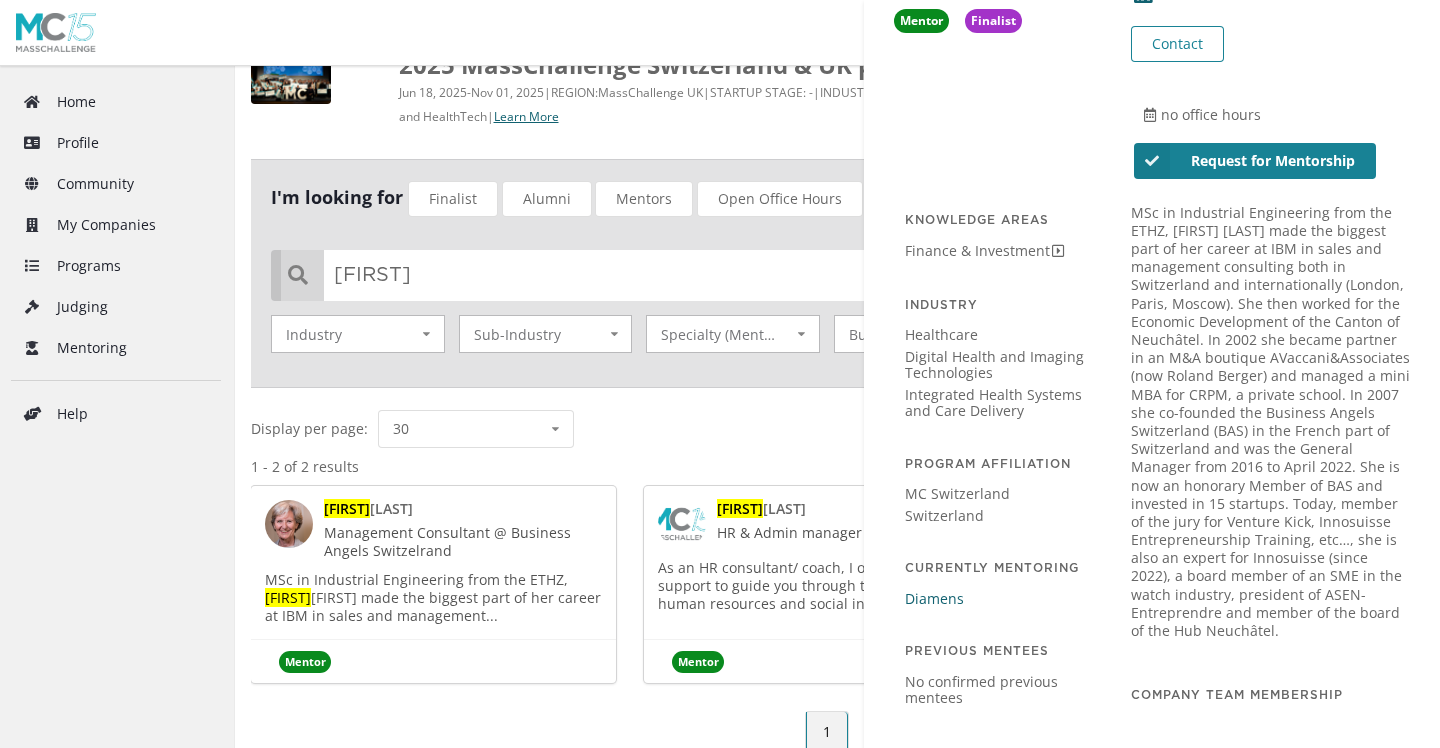 scroll, scrollTop: 201, scrollLeft: 0, axis: vertical 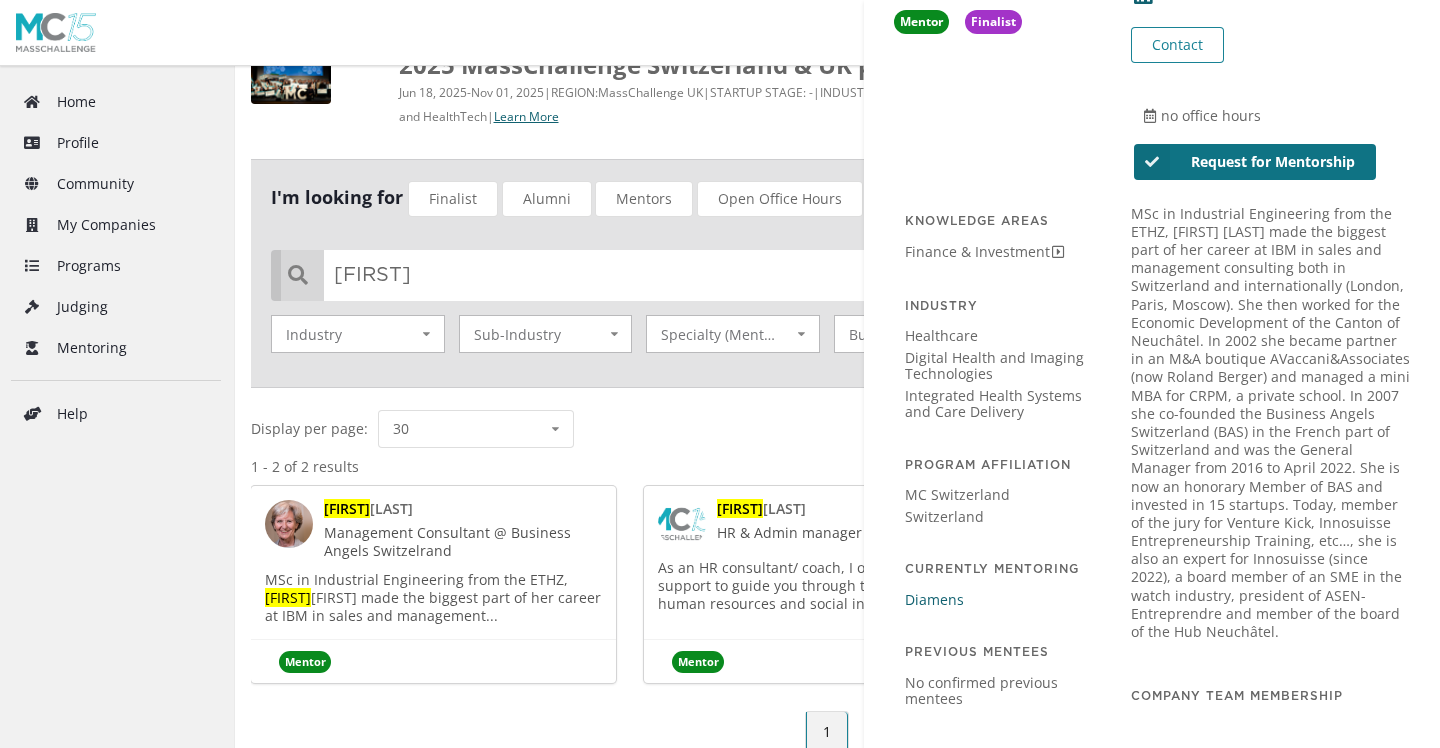 click on "Request for Mentorship" at bounding box center [1255, 162] 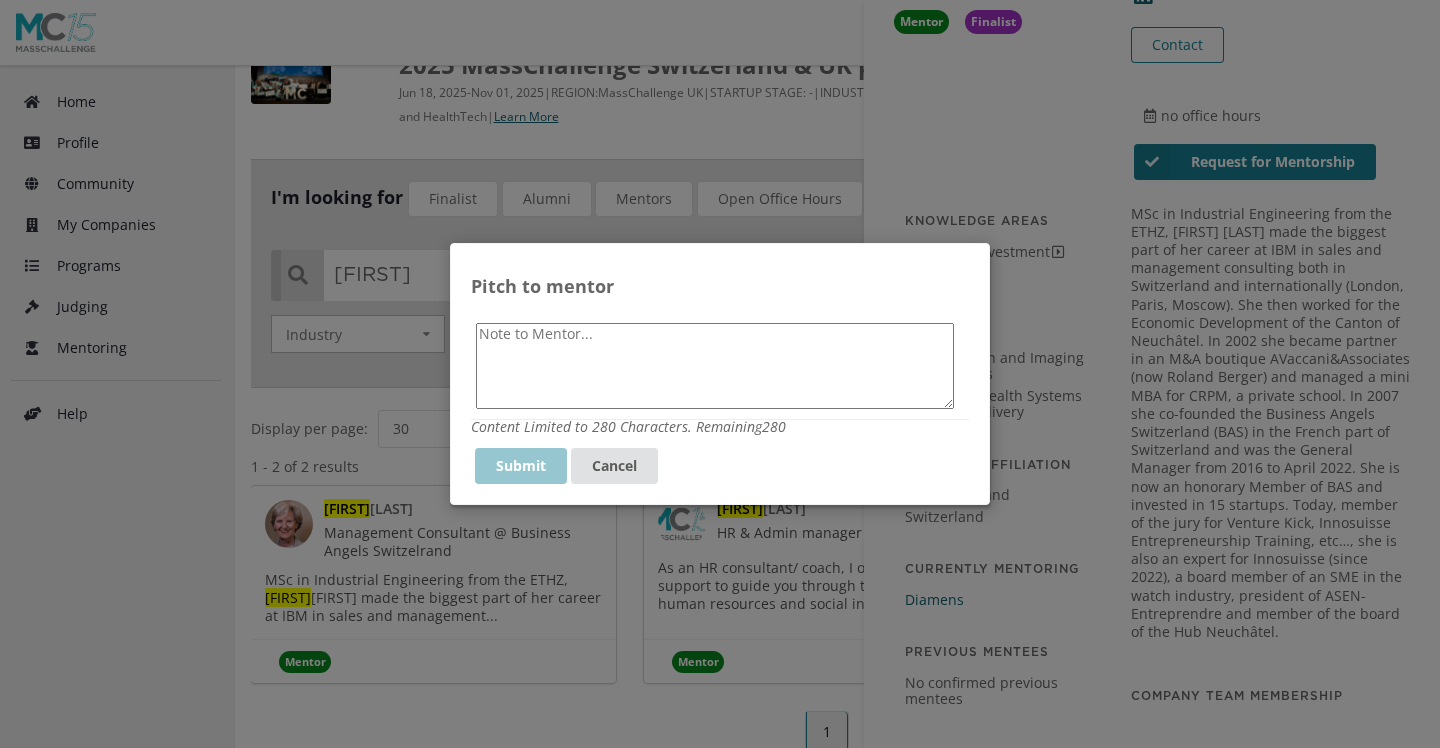 click at bounding box center [715, 366] 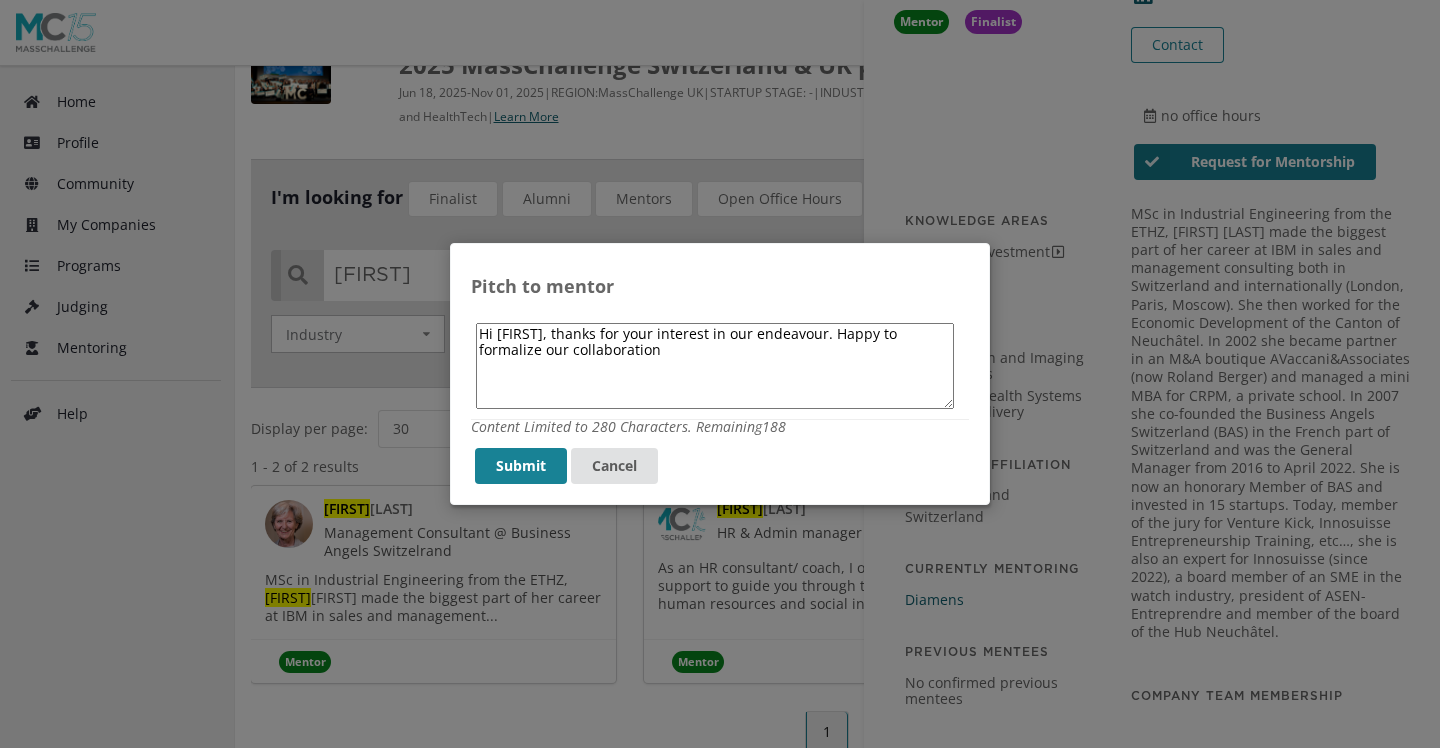 click on "Hi [FIRST], thanks for your interest in our endeavour. Happy to formalize our collaboration" at bounding box center (715, 366) 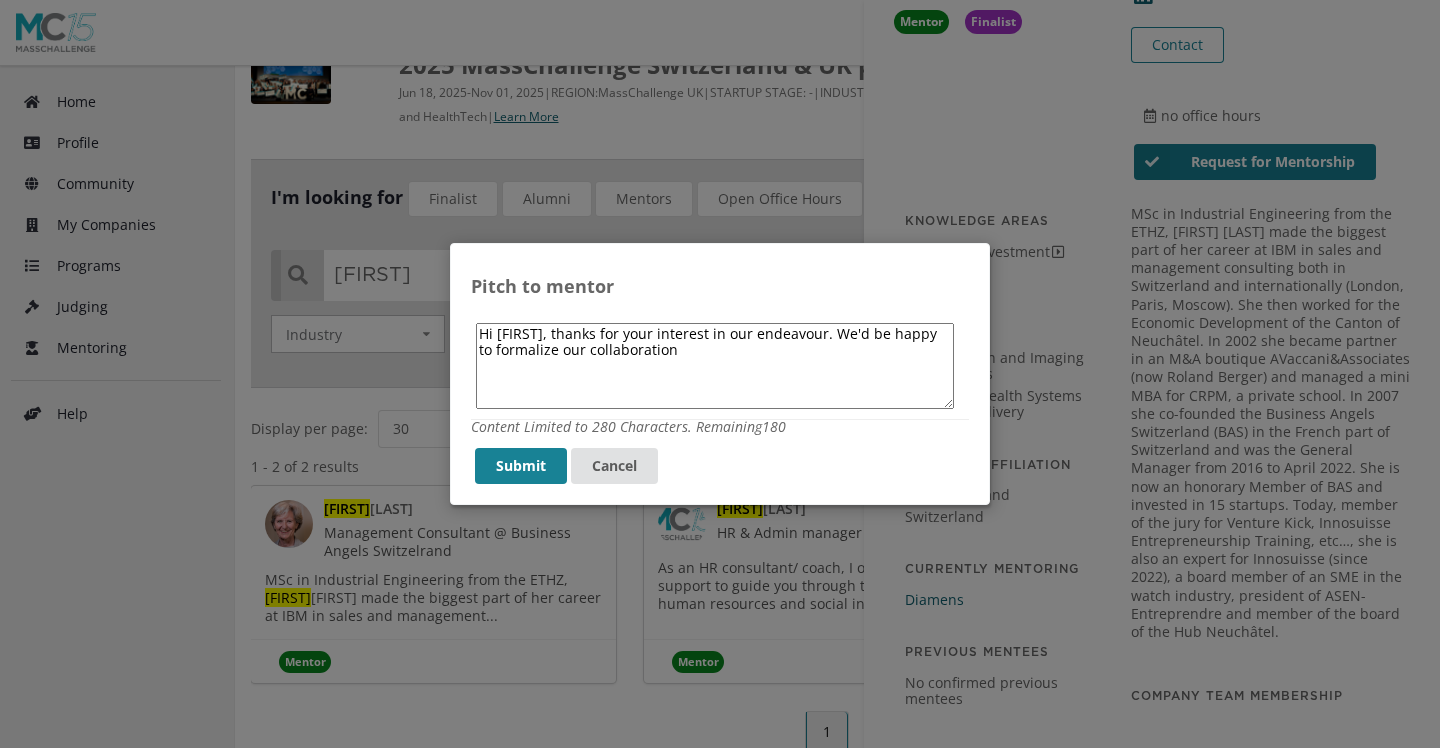 drag, startPoint x: 685, startPoint y: 346, endPoint x: 479, endPoint y: 344, distance: 206.0097 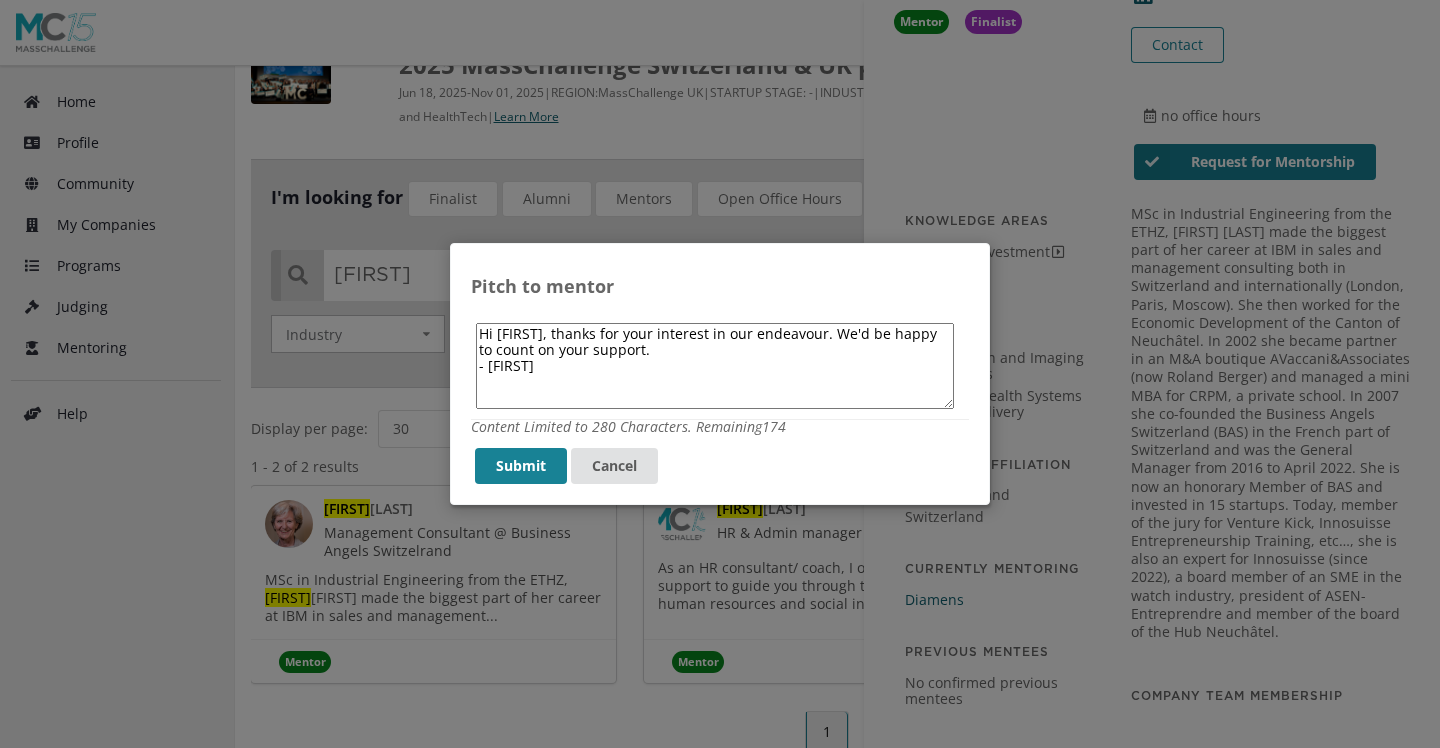click on "Hi [FIRST], thanks for your interest in our endeavour. We'd be happy to count on your support.
- [FIRST]" at bounding box center [715, 366] 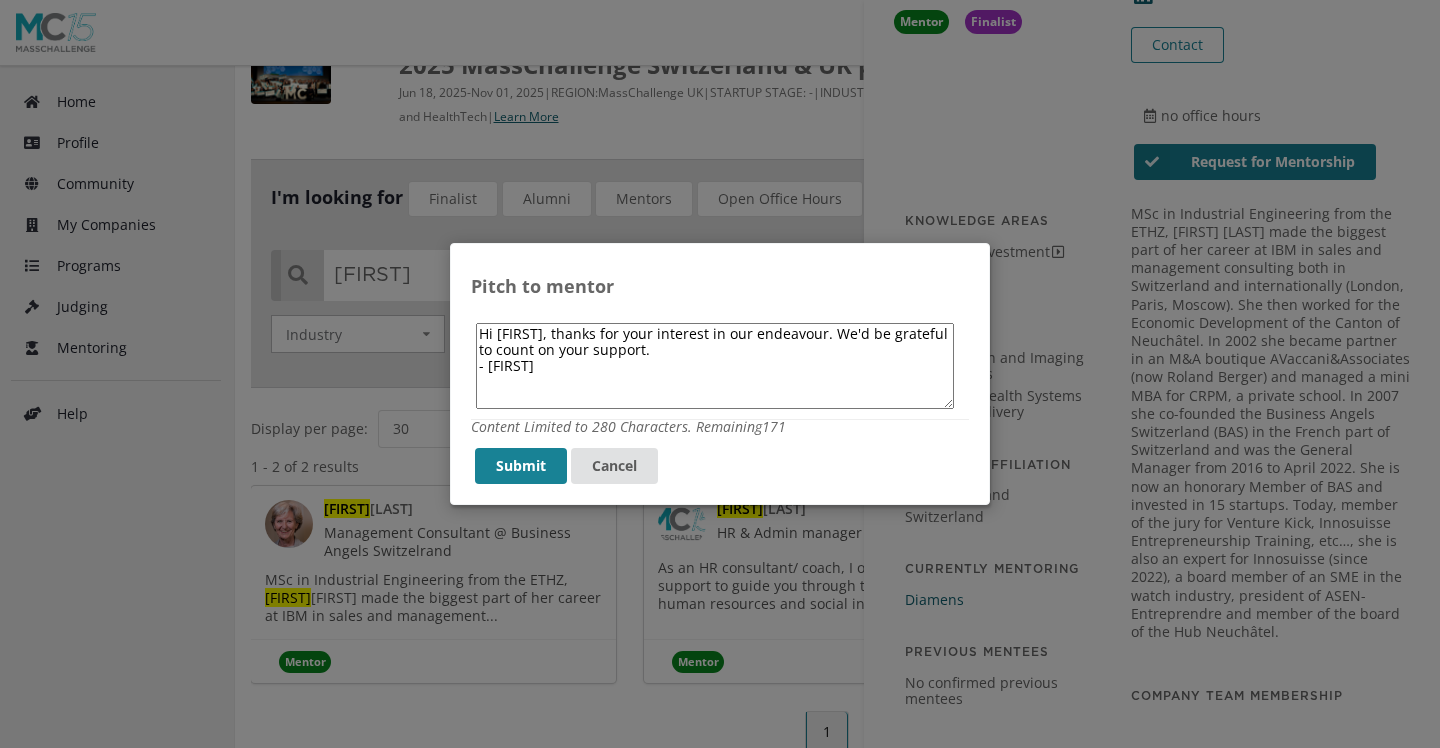 click on "Hi [FIRST], thanks for your interest in our endeavour. We'd be grateful to count on your support.
- [FIRST]" at bounding box center (715, 366) 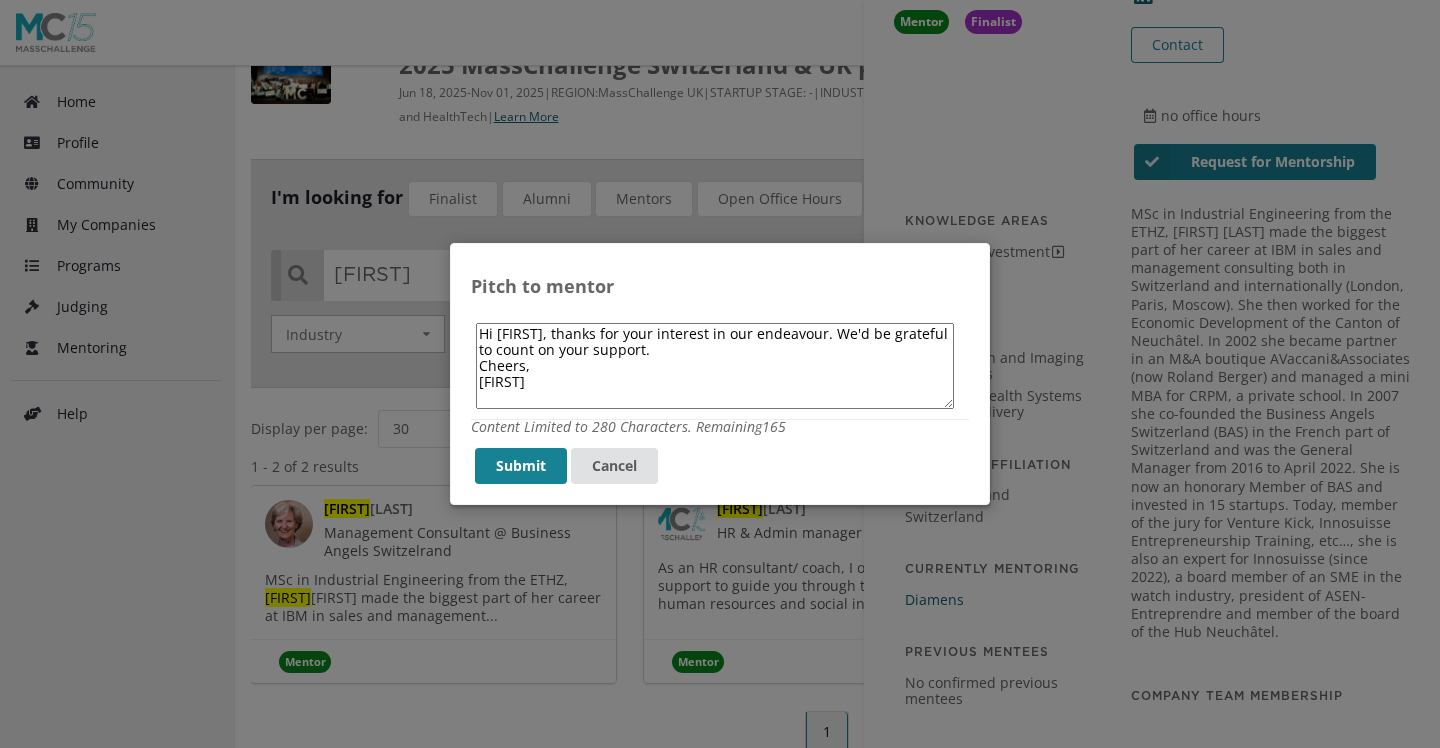 drag, startPoint x: 563, startPoint y: 381, endPoint x: 466, endPoint y: 337, distance: 106.51291 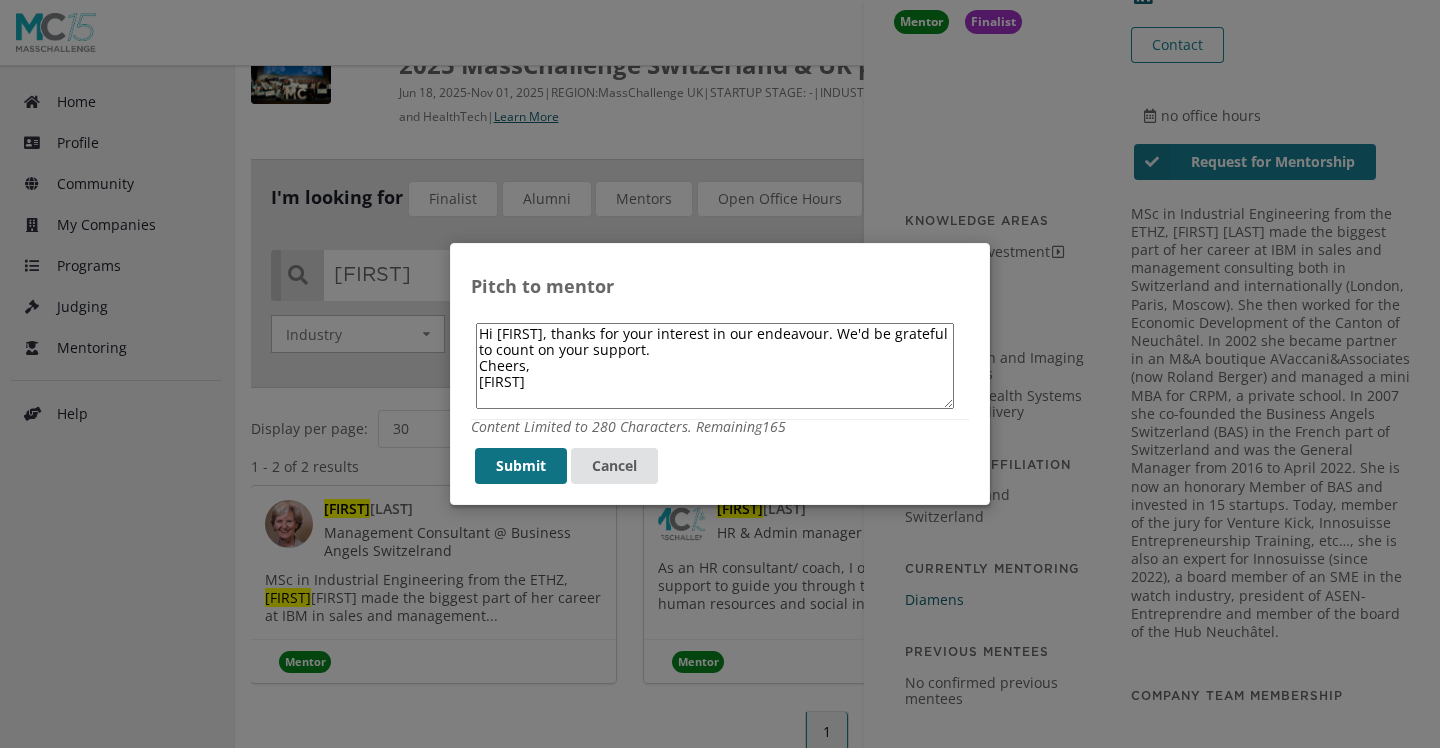type on "Hi [FIRST], thanks for your interest in our endeavour. We'd be grateful to count on your support.
Cheers,
[FIRST]" 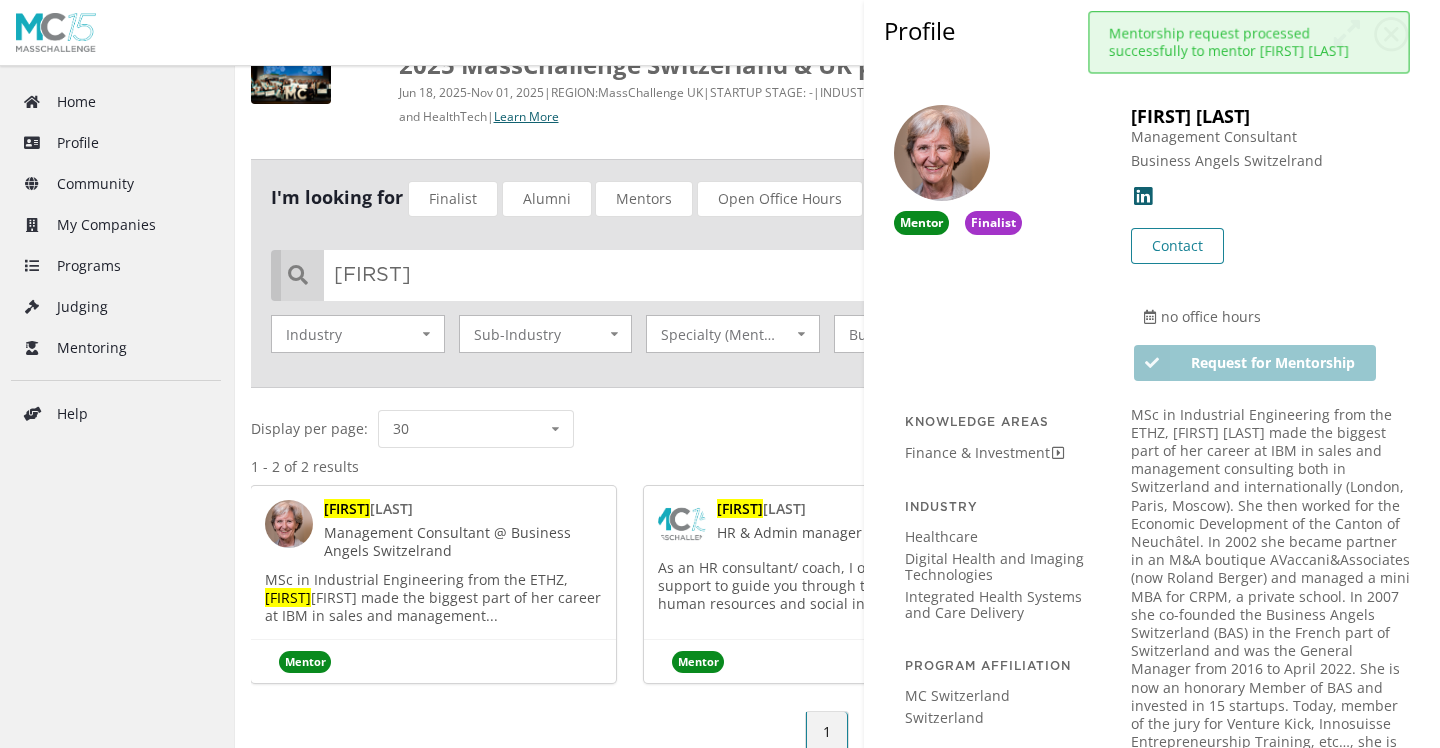 scroll, scrollTop: 0, scrollLeft: 0, axis: both 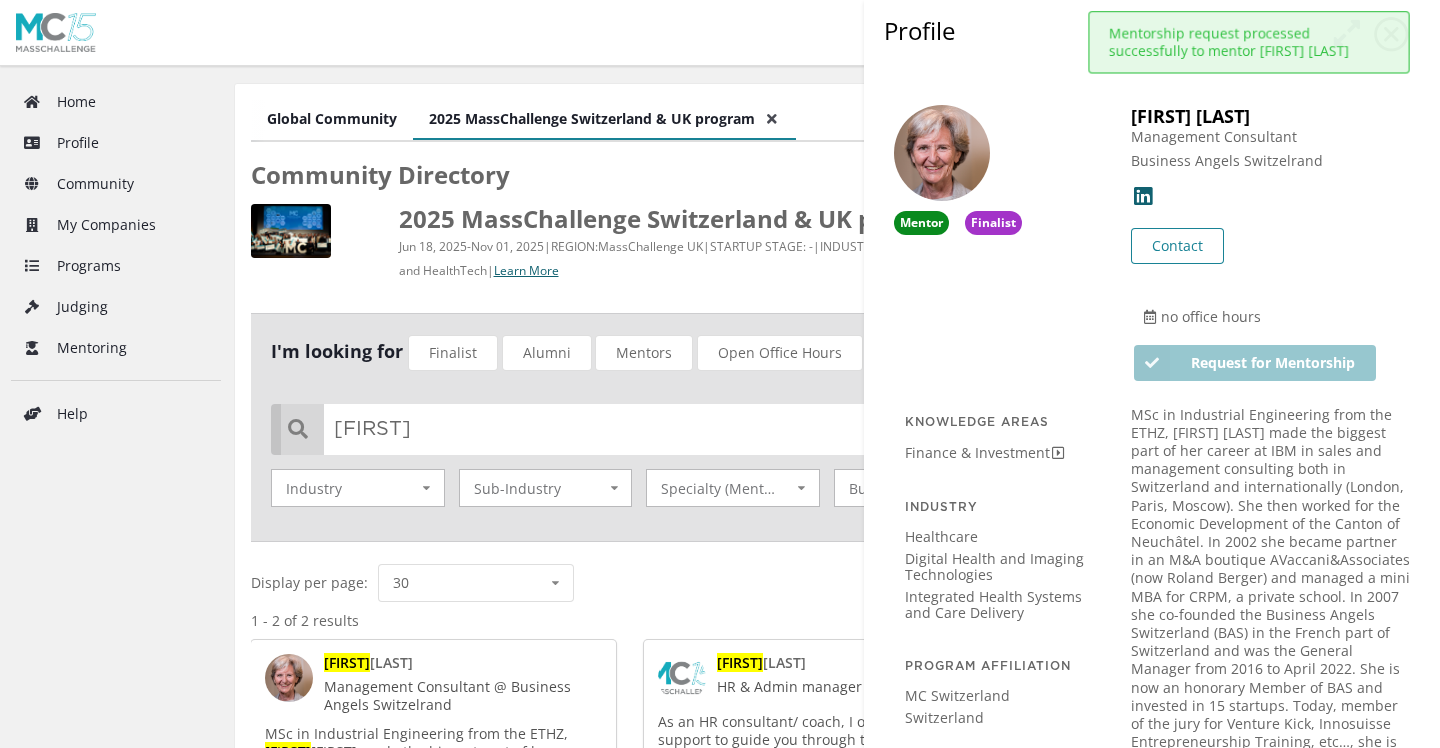 click on "HOME COMMUNITY
MC Switzerland
[NAME]
View/edit profile
Change password
Log out" at bounding box center (720, 33) 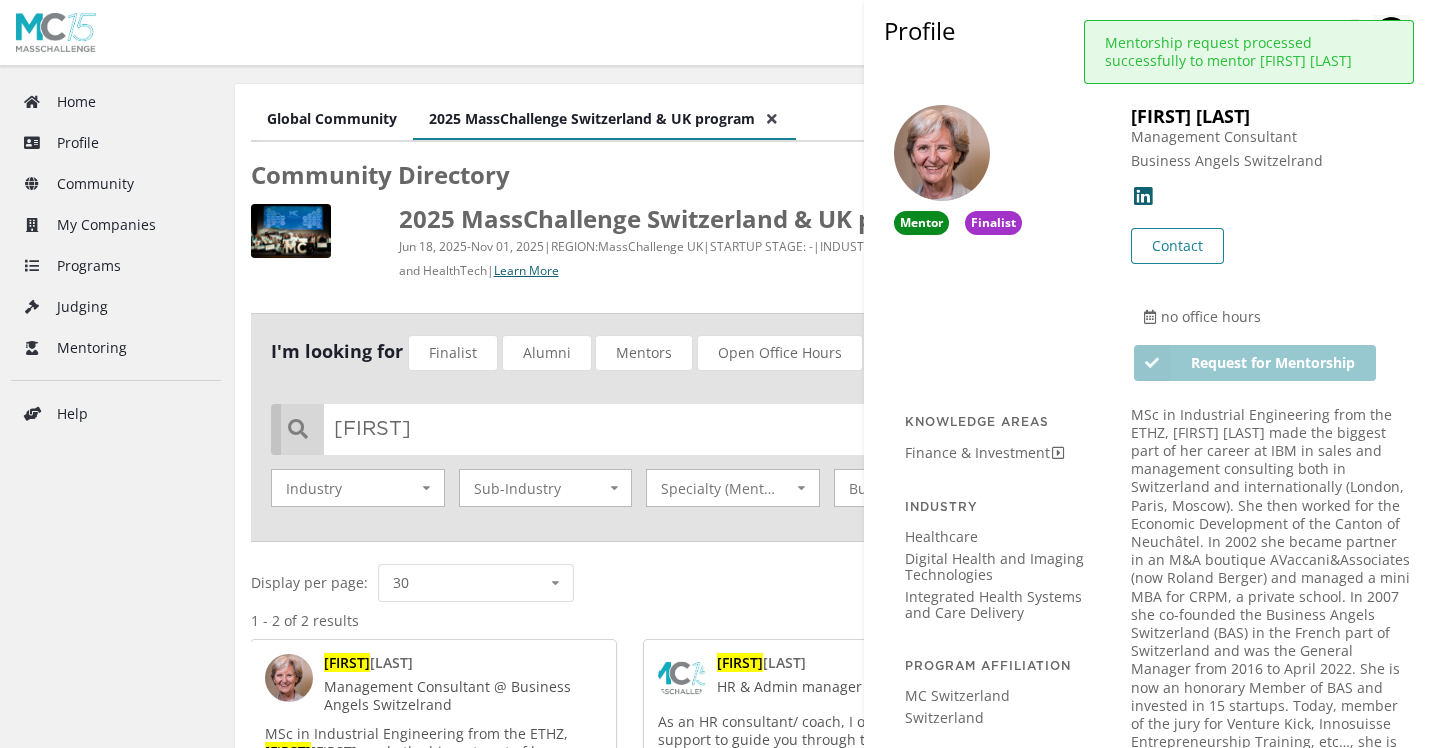 click on "HOME COMMUNITY
MC Switzerland
[NAME]
View/edit profile
Change password
Log out" at bounding box center (720, 33) 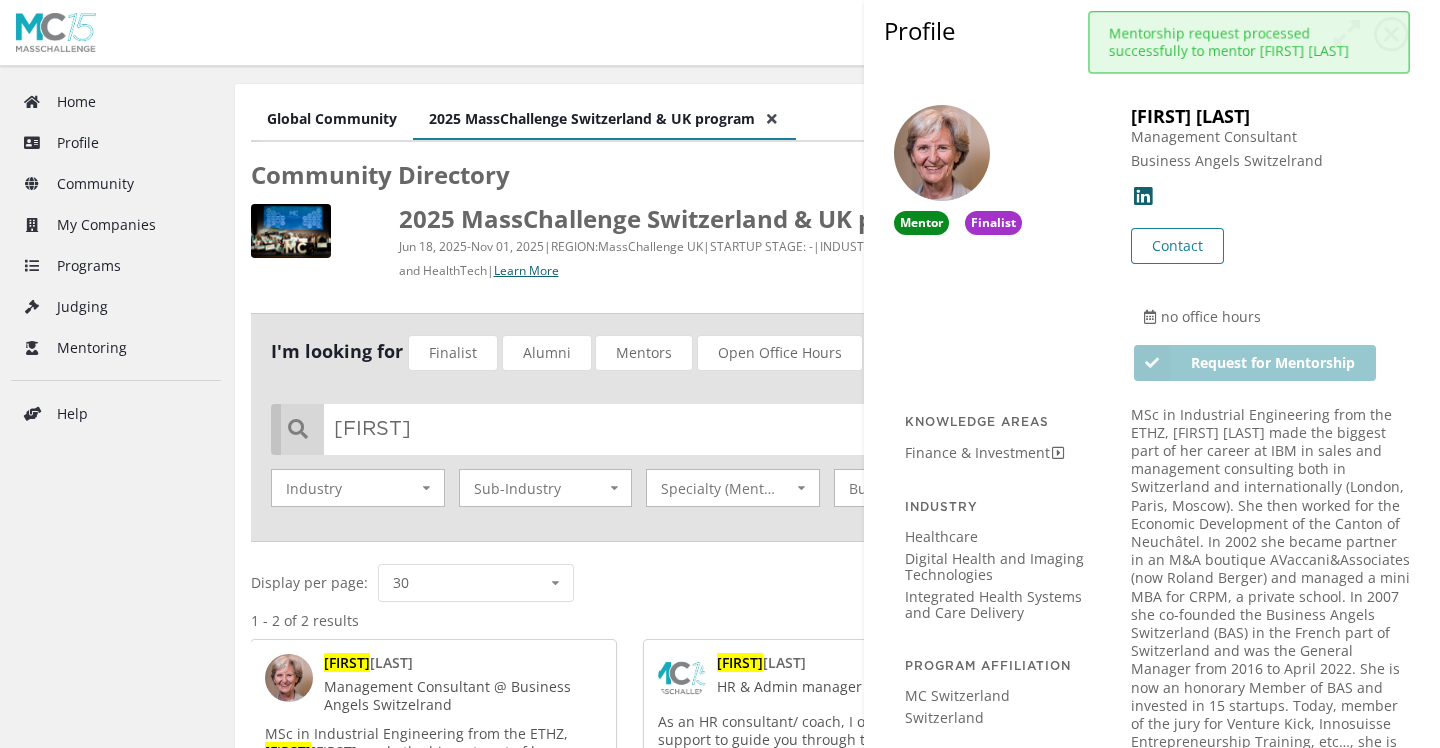 click on "Mentor Finalist" at bounding box center [997, 243] 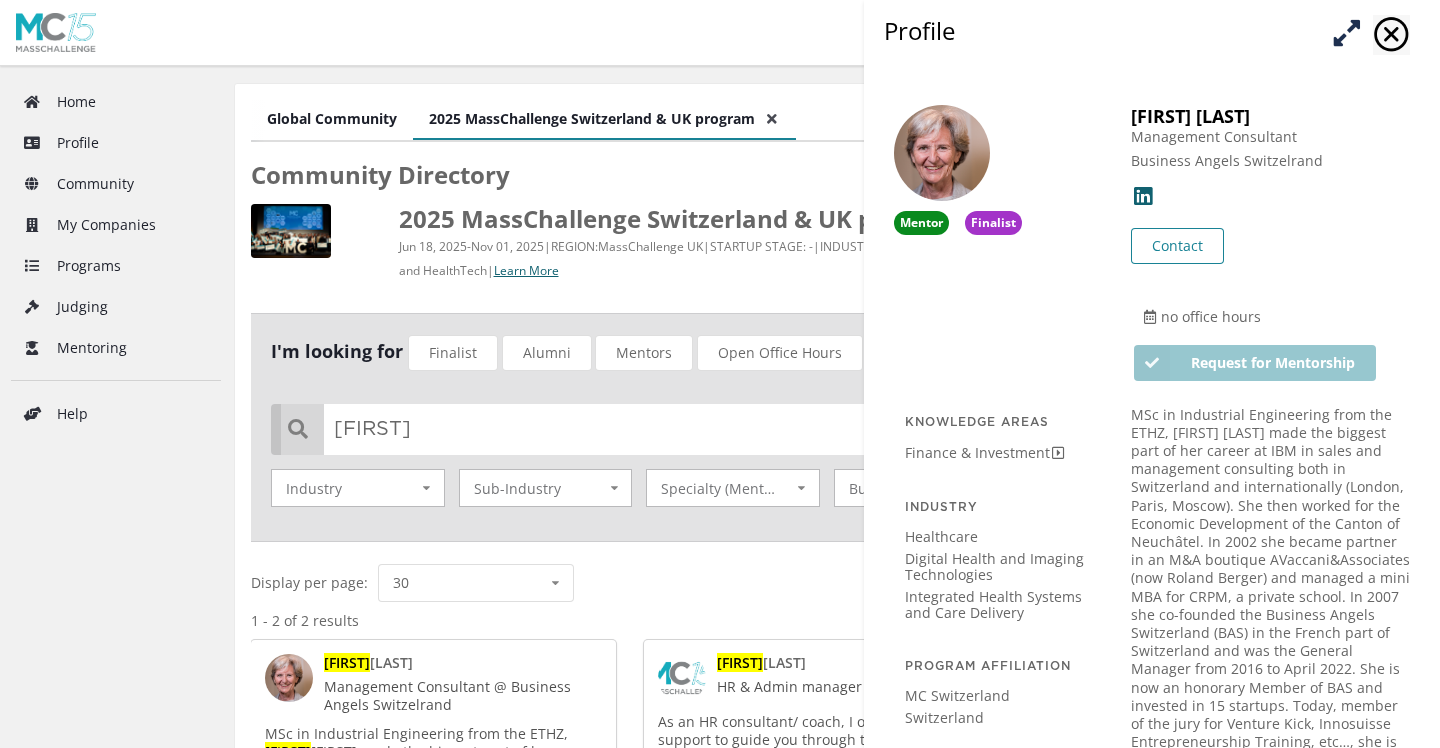 click at bounding box center (1346, 32) 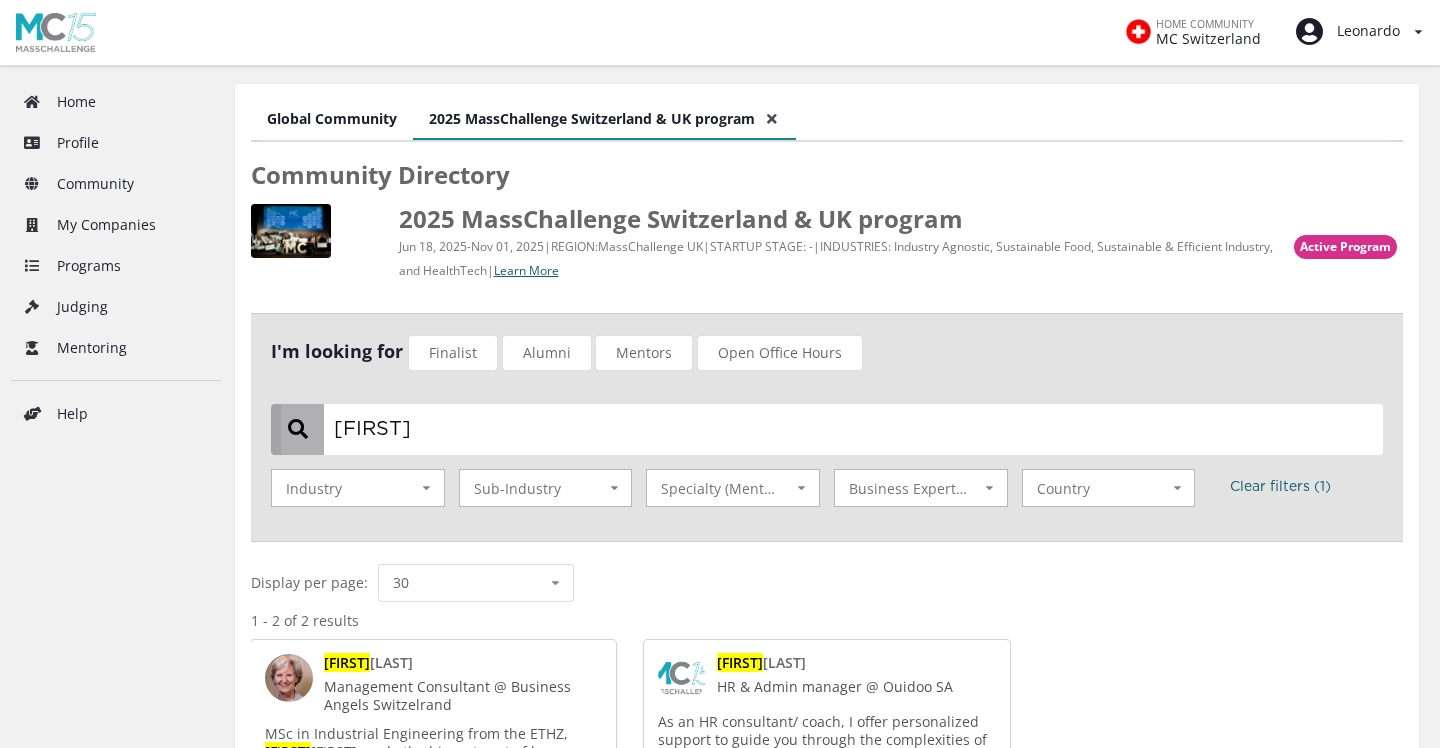 click on "[FIRST]" at bounding box center (832, 429) 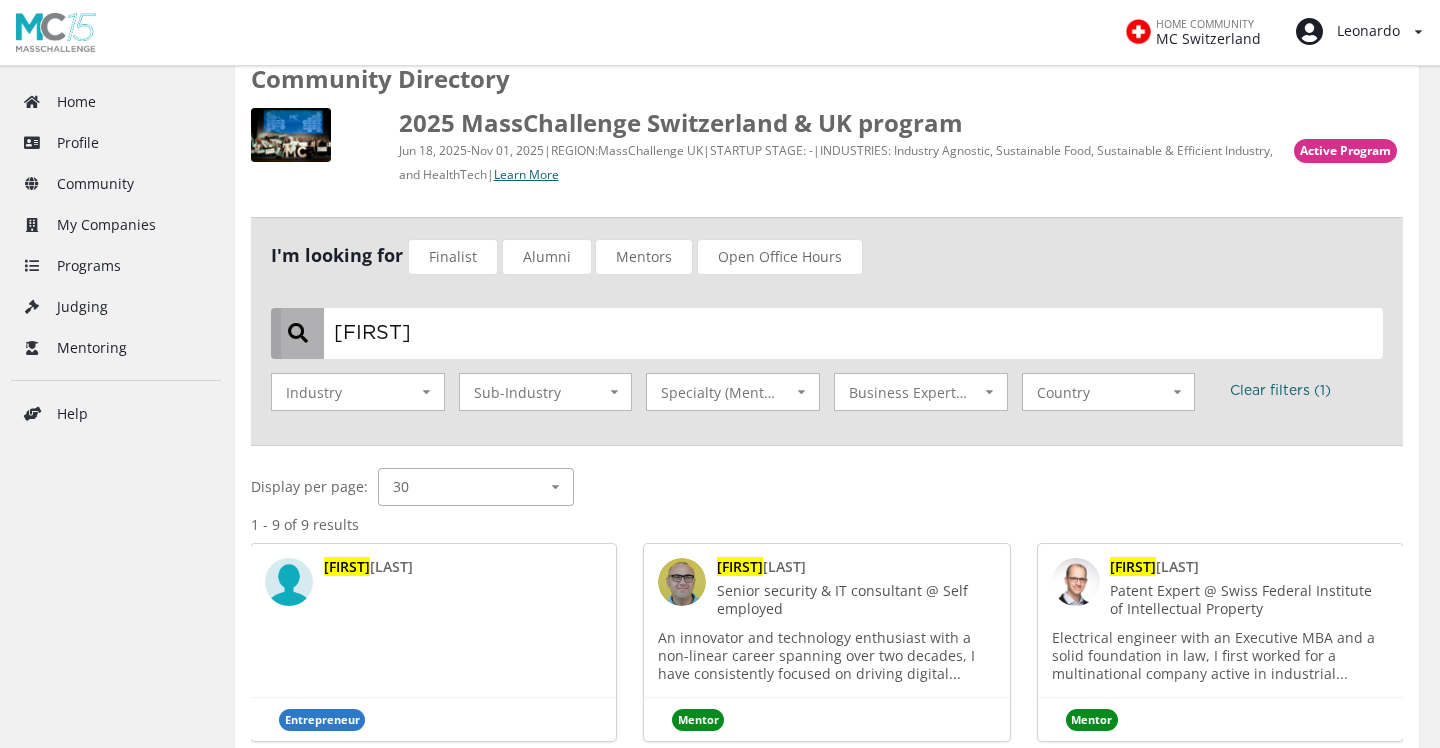 scroll, scrollTop: 113, scrollLeft: 0, axis: vertical 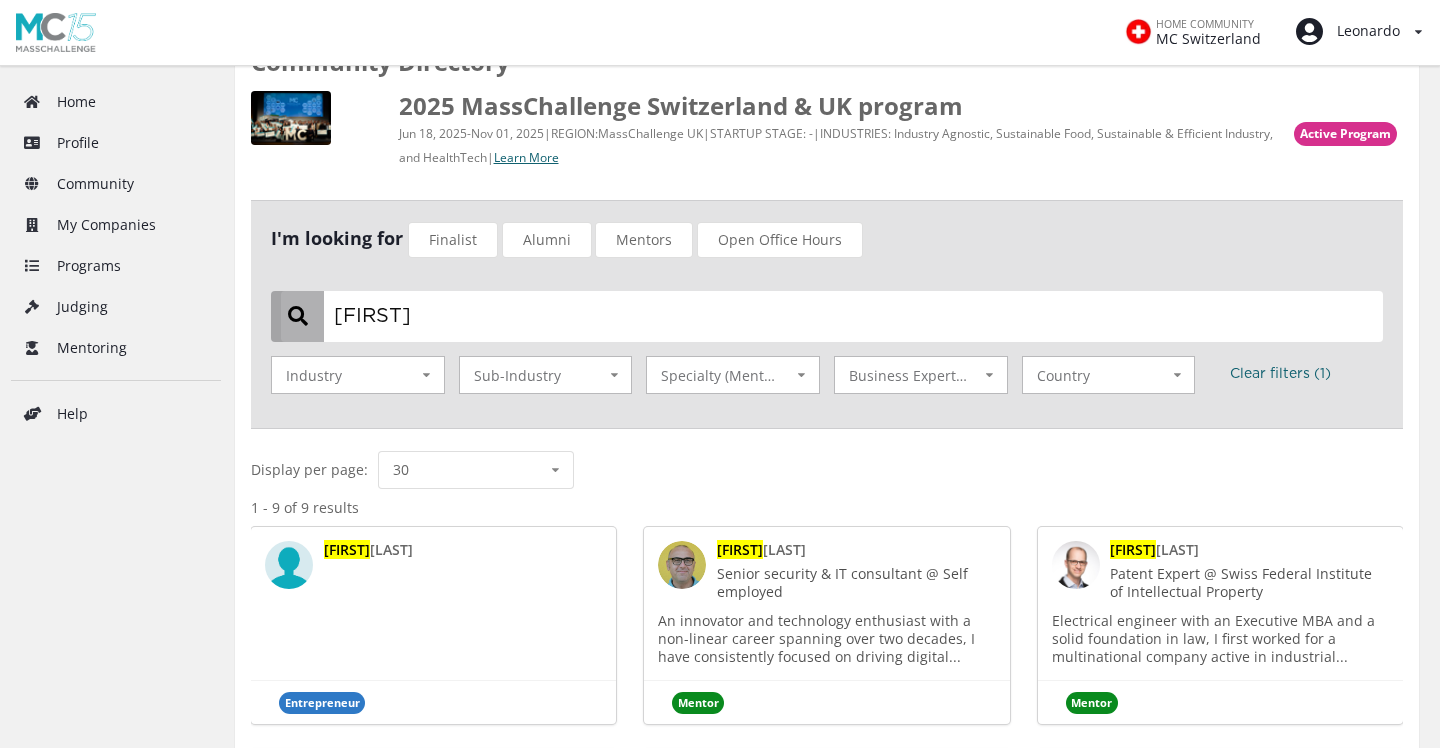 type on "[FIRST]" 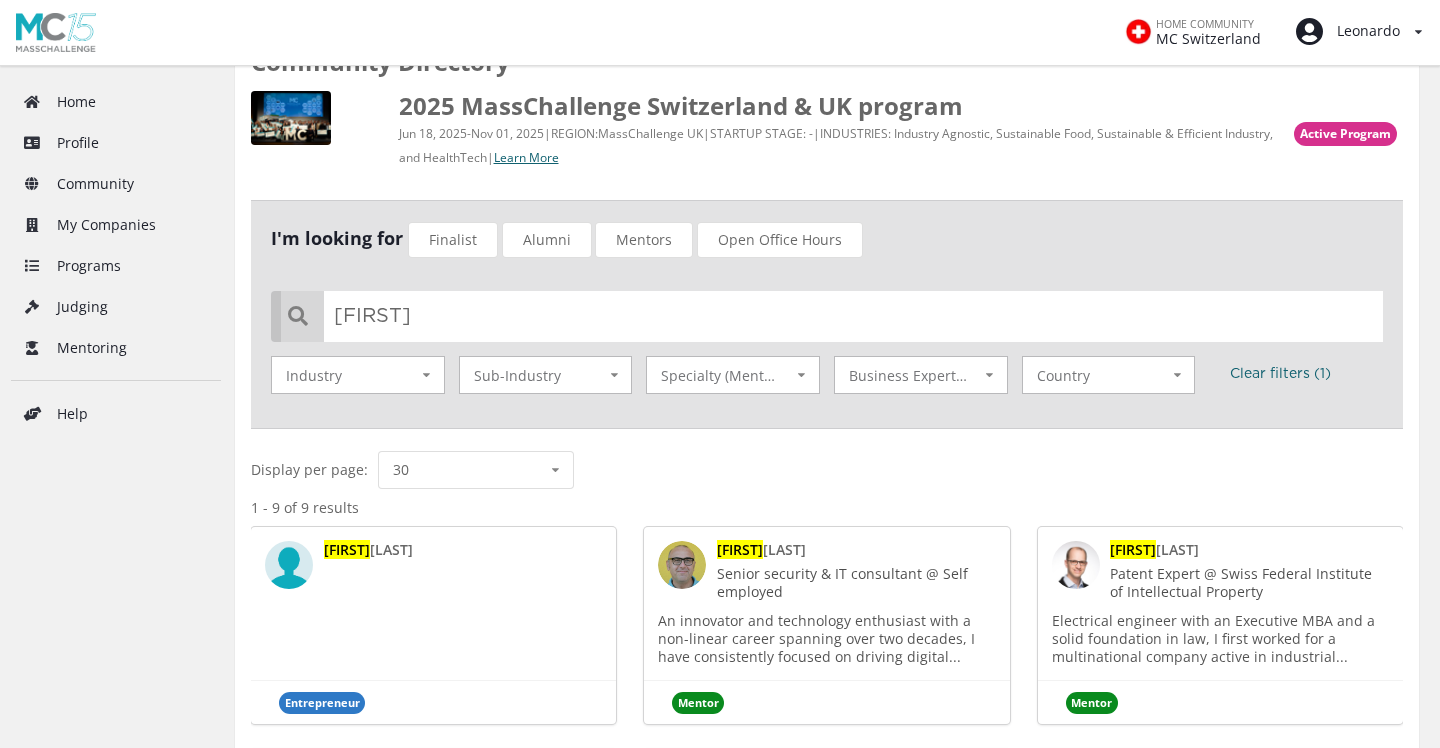 click on "Electrical engineer with an Executive MBA and a solid foundation in law, I first worked for a multinational company active in industrial..." at bounding box center (816, 638) 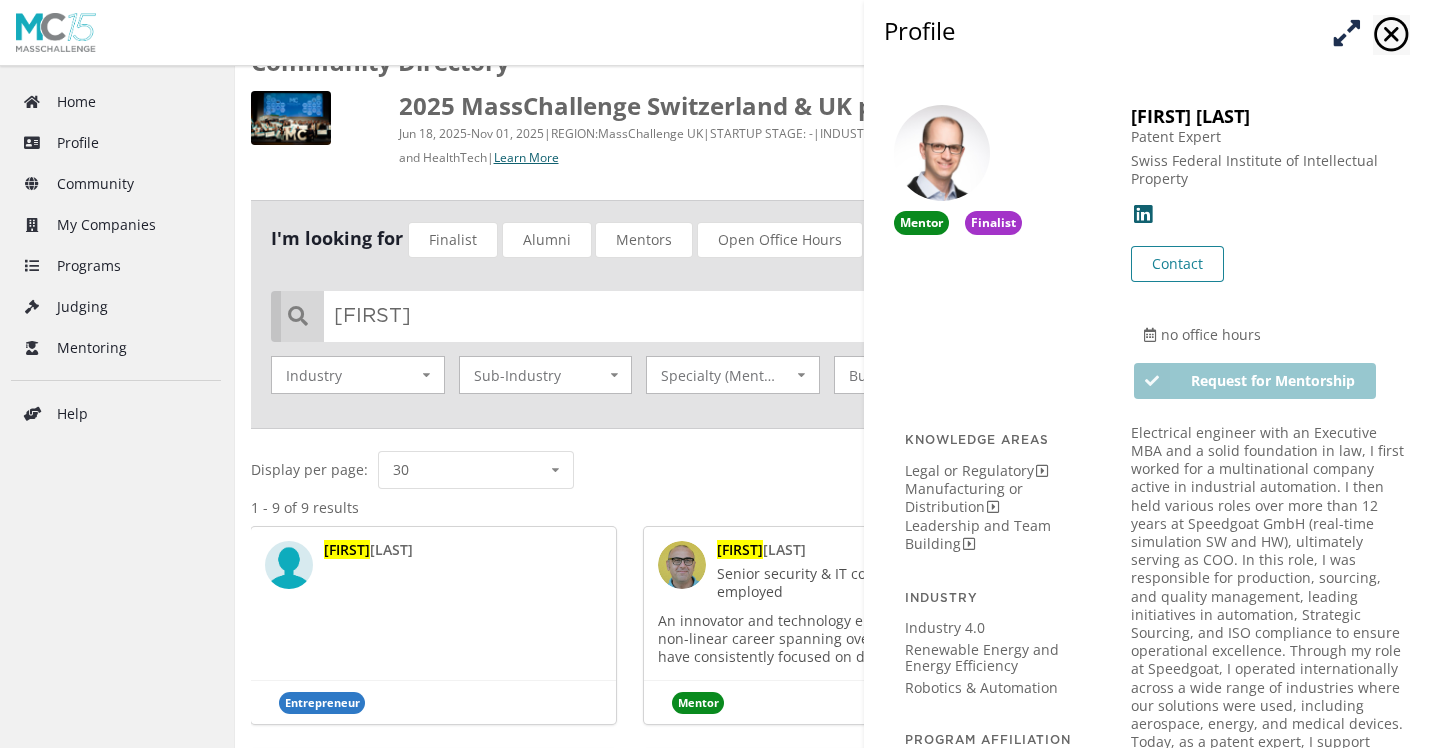 scroll, scrollTop: 78, scrollLeft: 0, axis: vertical 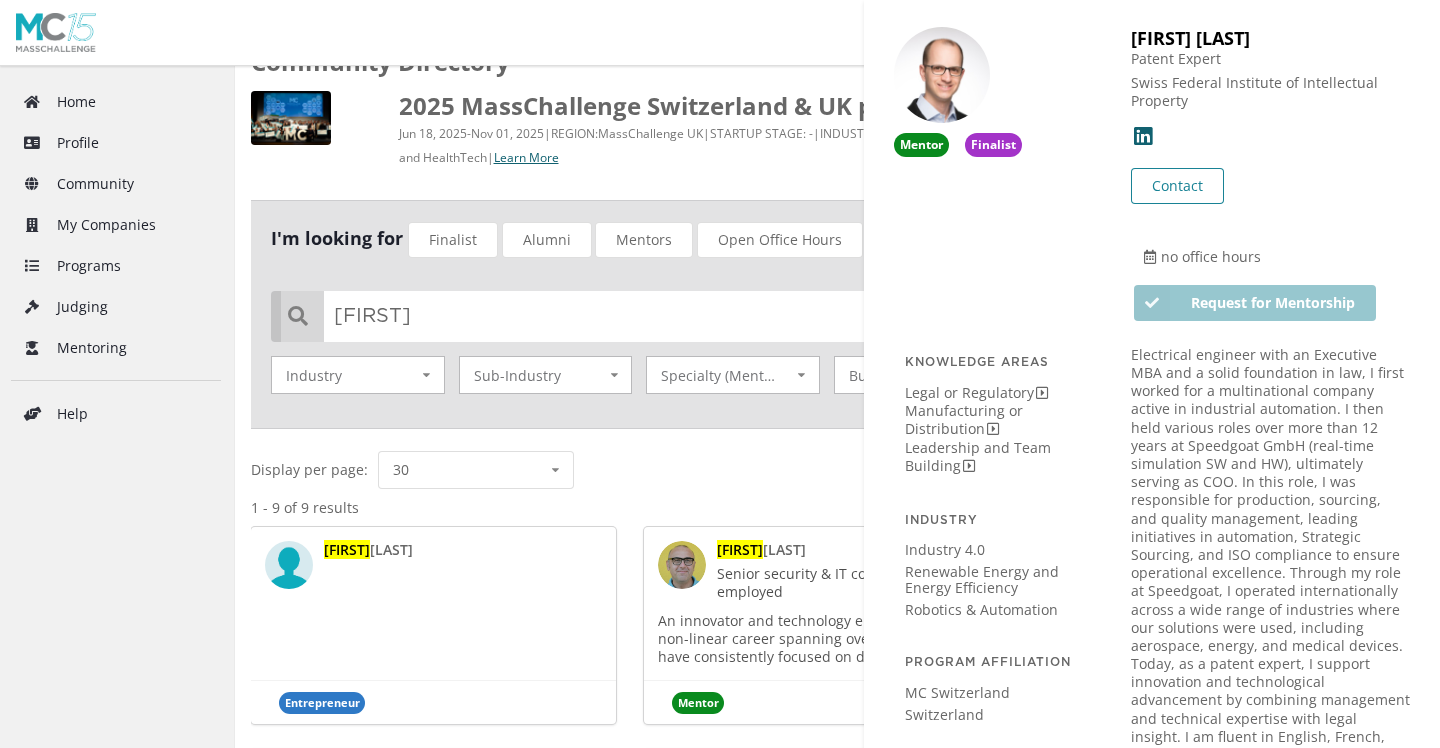 click on "Request for Mentorship" at bounding box center (1254, 303) 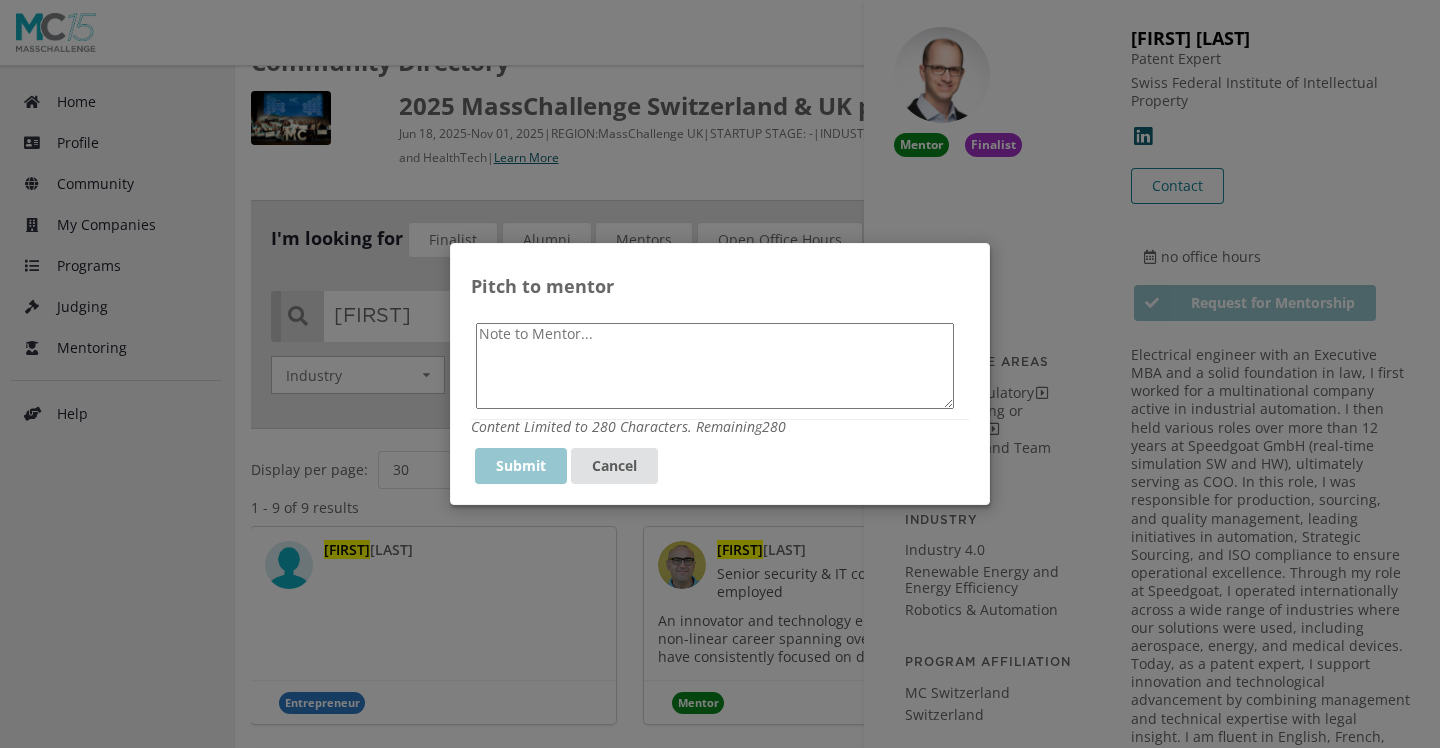 click at bounding box center [715, 366] 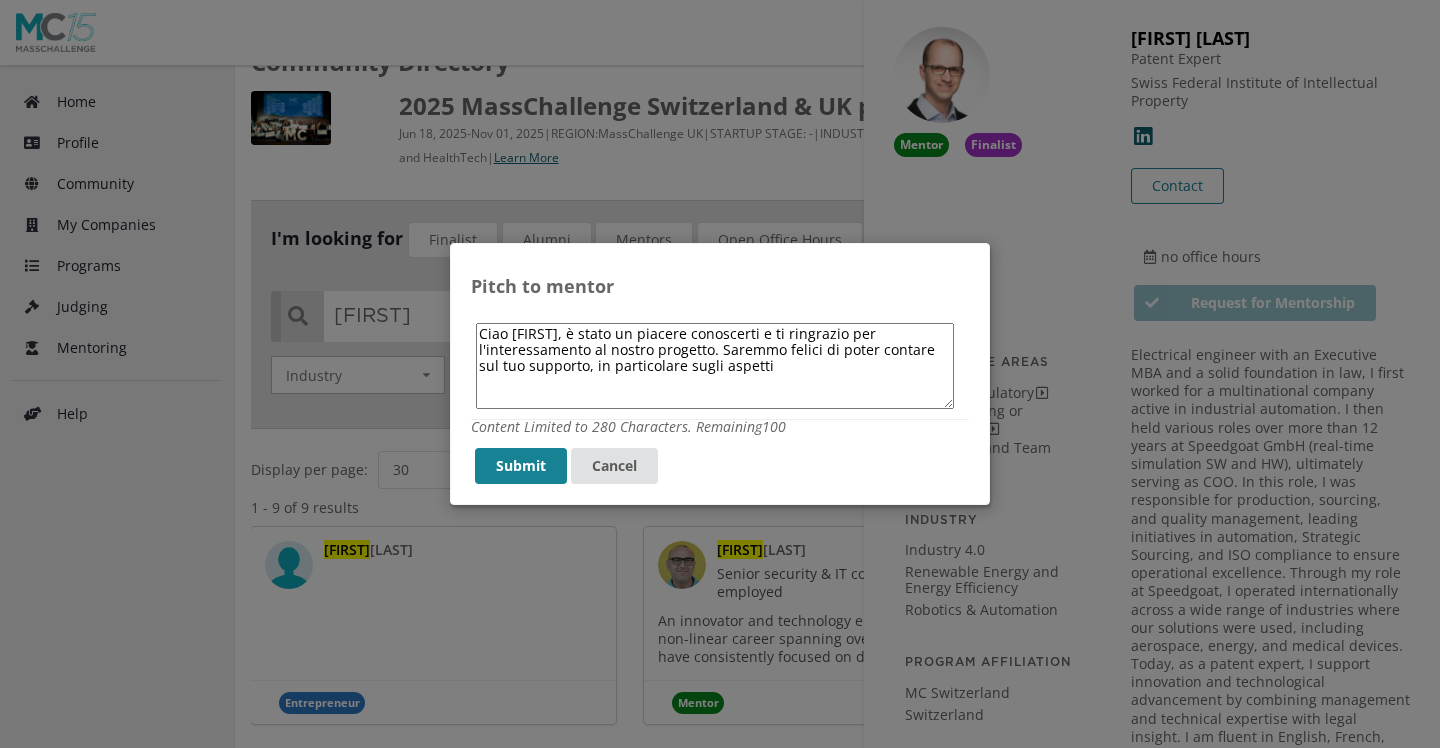 click on "Ciao [FIRST], è stato un piacere conoscerti e ti ringrazio per l'interessamento al nostro progetto. Saremmo felici di poter contare sul tuo supporto, in particolare sugli aspetti" at bounding box center [715, 366] 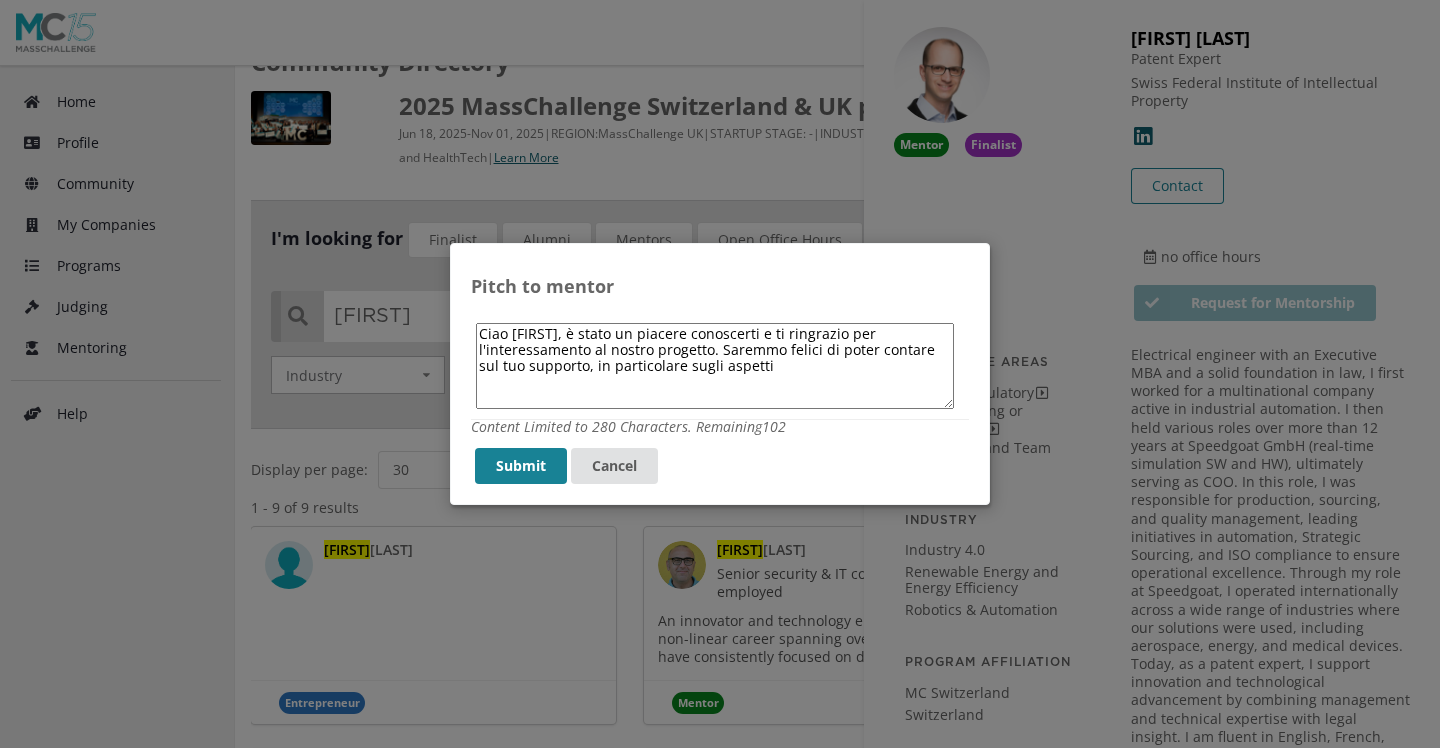 click on "Ciao [FIRST], è stato un piacere conoscerti e ti ringrazio per l'interessamento al nostro progetto. Saremmo felici di poter contare sul tuo supporto, in particolare sugli aspetti" at bounding box center (715, 366) 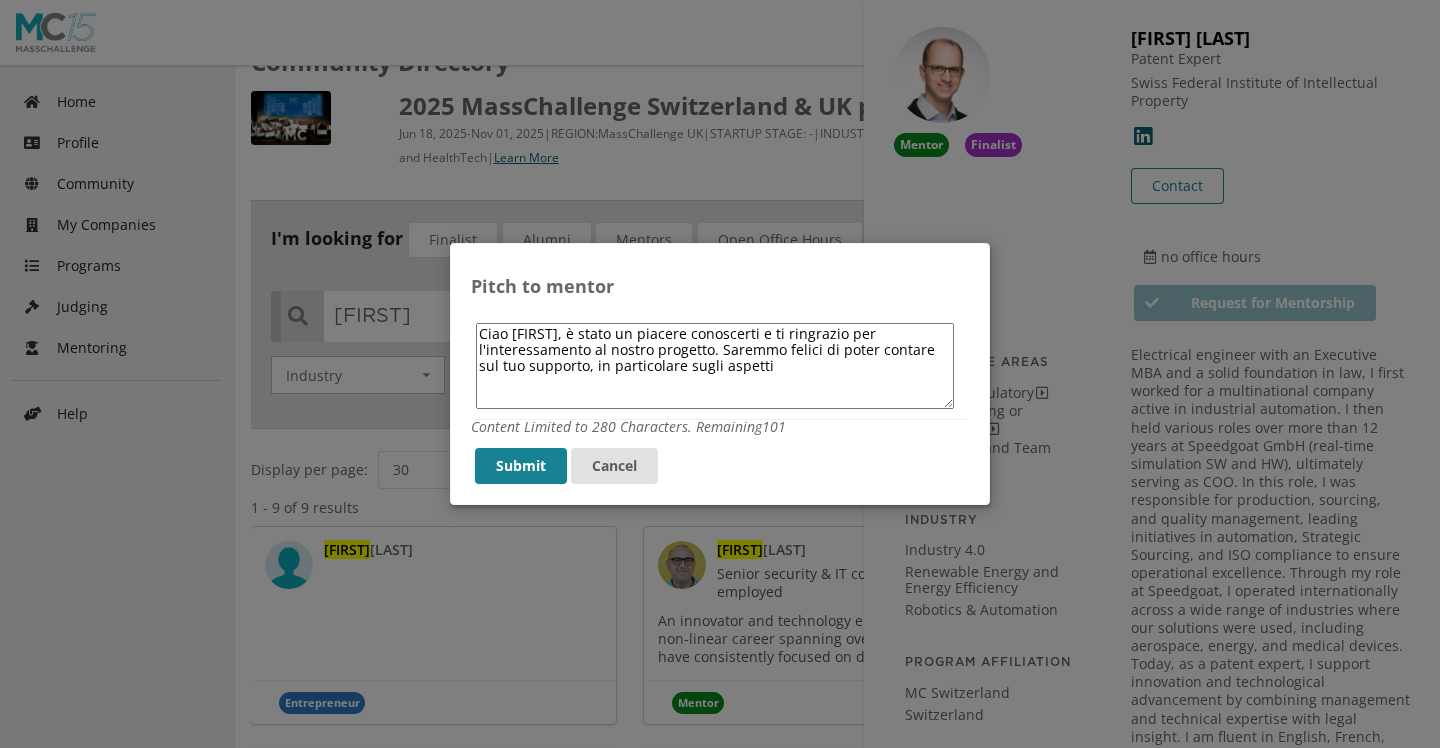 click on "Ciao [FIRST], è stato un piacere conoscerti e ti ringrazio per l'interessamento al nostro progetto. Saremmo felici di poter contare sul tuo supporto, in particolare sugli aspetti" at bounding box center [715, 366] 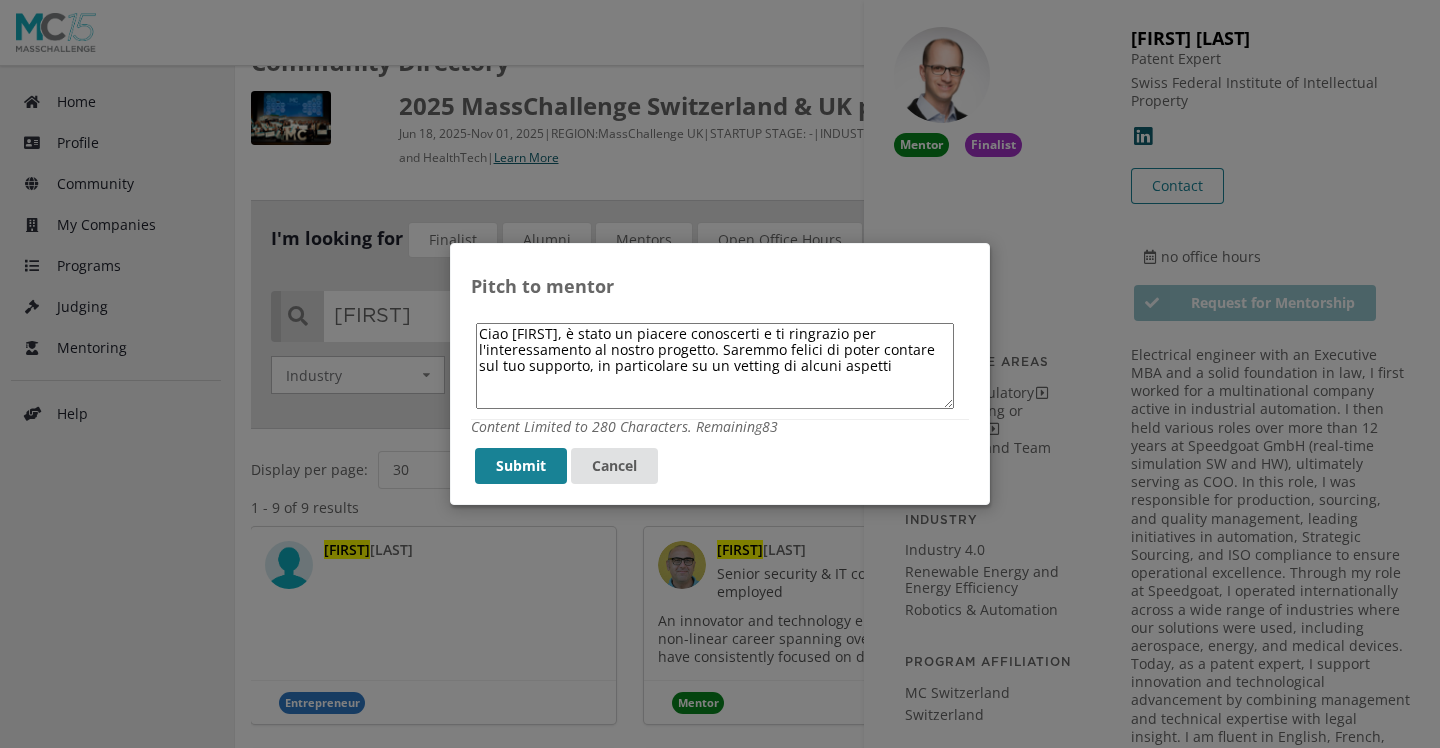 click on "Ciao [FIRST], è stato un piacere conoscerti e ti ringrazio per l'interessamento al nostro progetto. Saremmo felici di poter contare sul tuo supporto, in particolare su un vetting di alcuni aspetti" at bounding box center [715, 366] 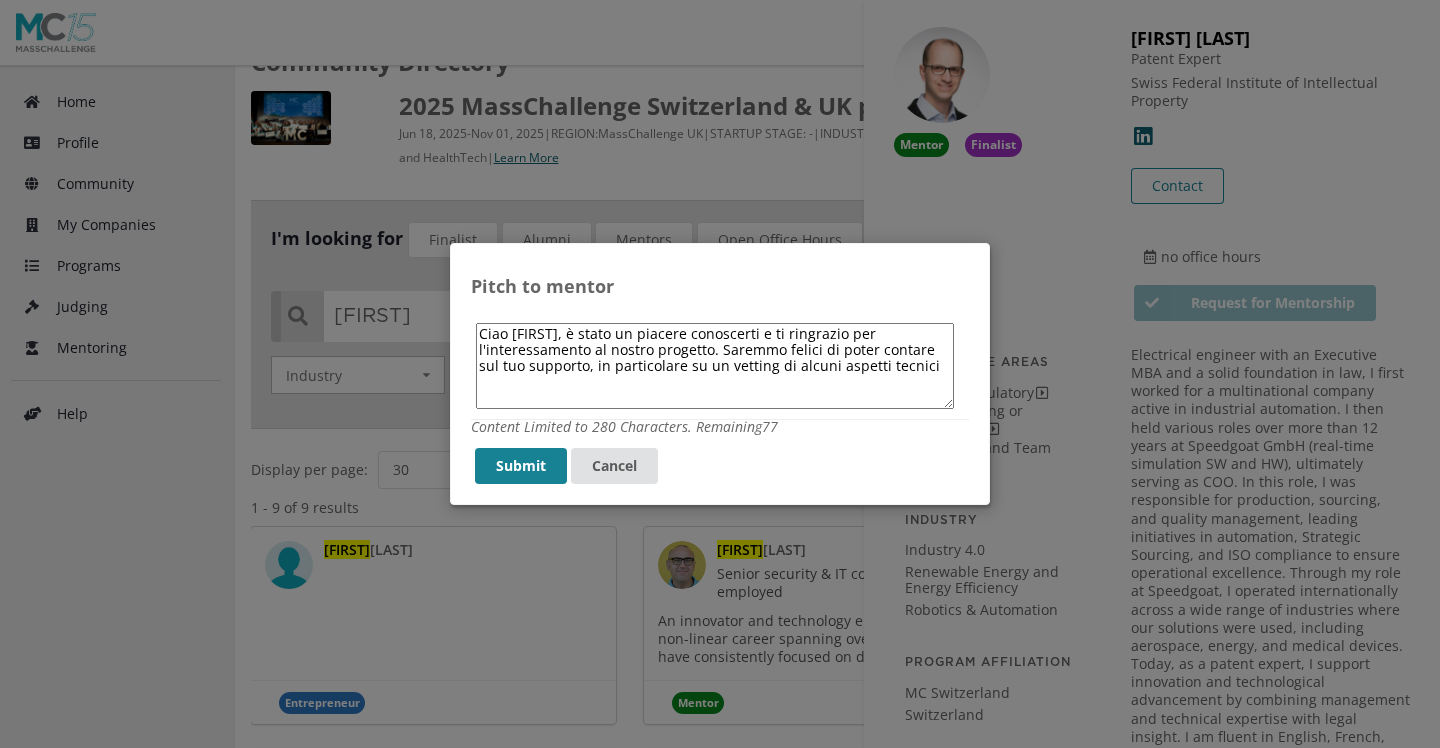 click on "Ciao [FIRST], è stato un piacere conoscerti e ti ringrazio per l'interessamento al nostro progetto. Saremmo felici di poter contare sul tuo supporto, in particolare su un vetting di alcuni aspetti tecnici" at bounding box center [715, 366] 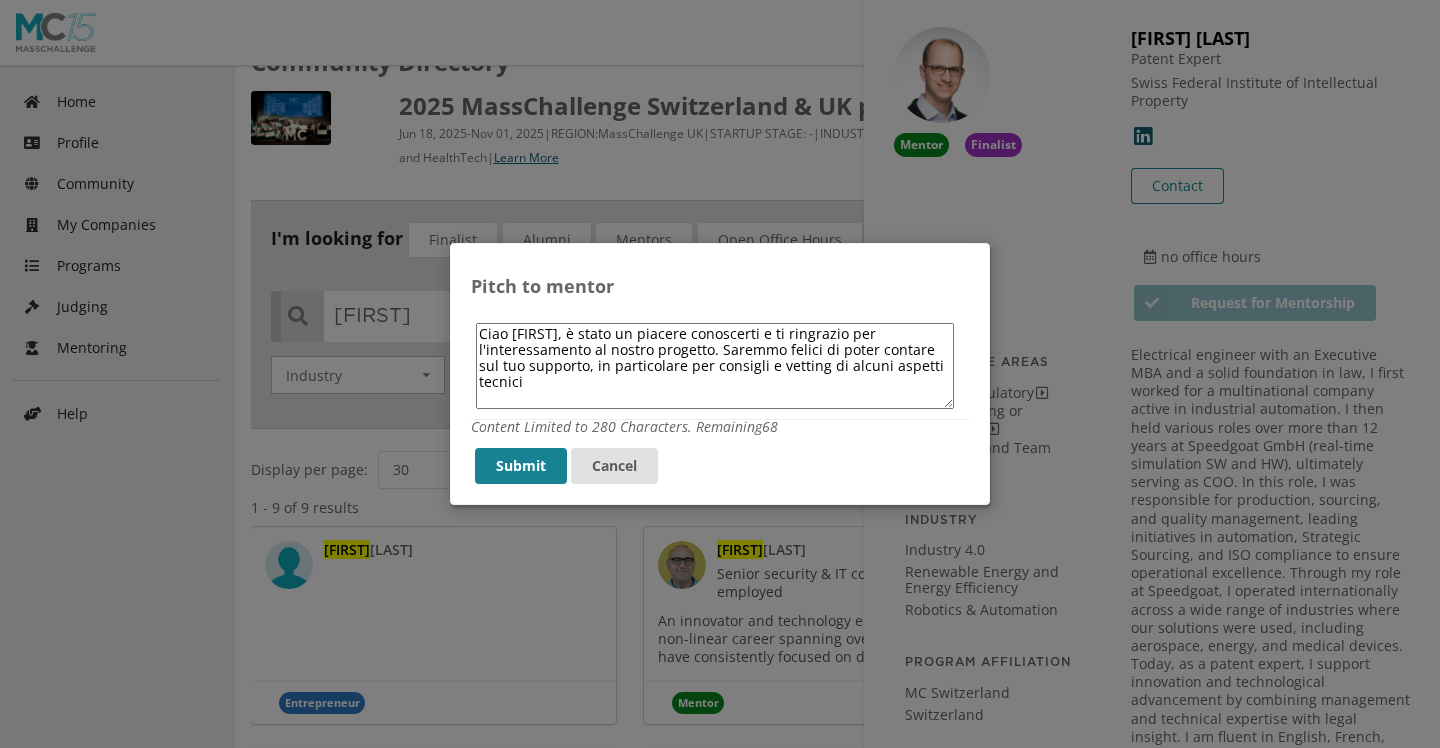 click on "Ciao [FIRST], è stato un piacere conoscerti e ti ringrazio per l'interessamento al nostro progetto. Saremmo felici di poter contare sul tuo supporto, in particolare per consigli e vetting di alcuni aspetti tecnici" at bounding box center (715, 366) 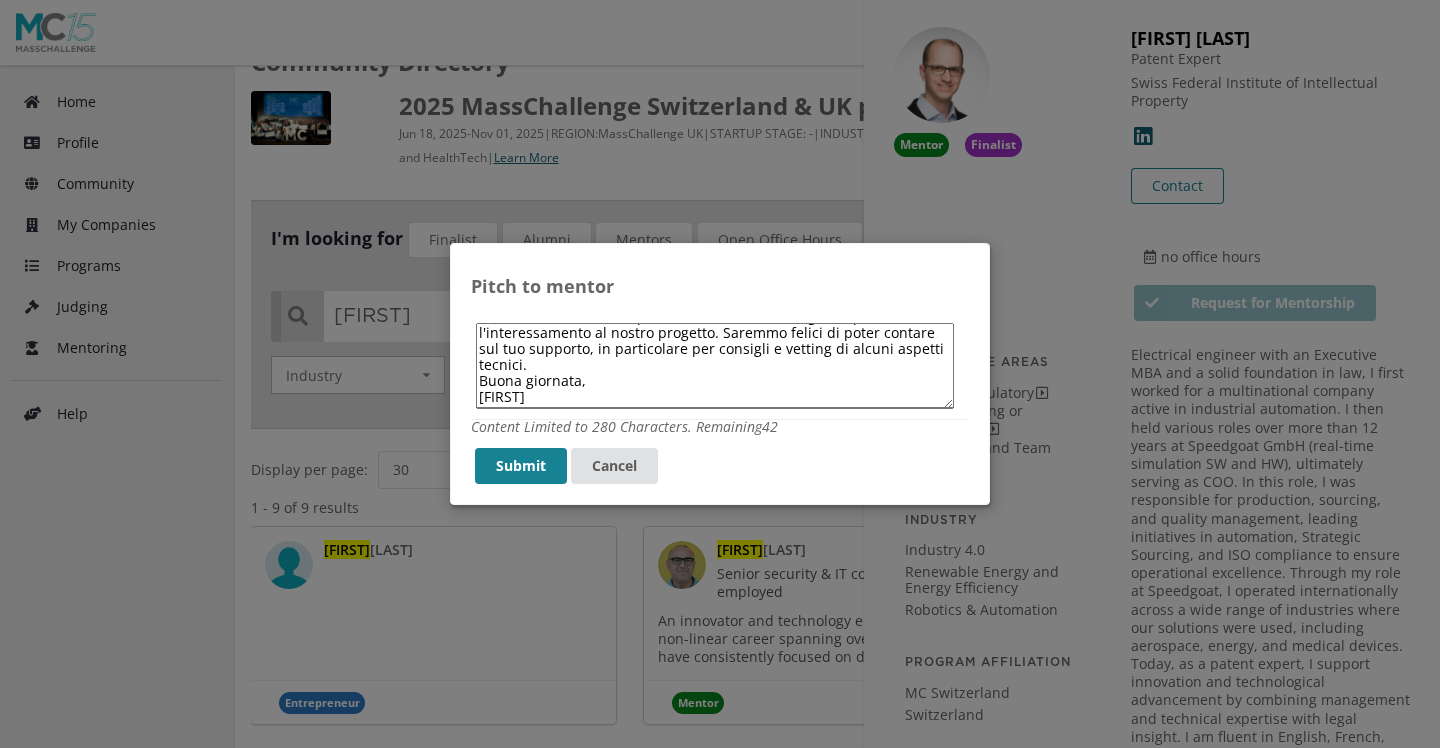 scroll, scrollTop: 16, scrollLeft: 0, axis: vertical 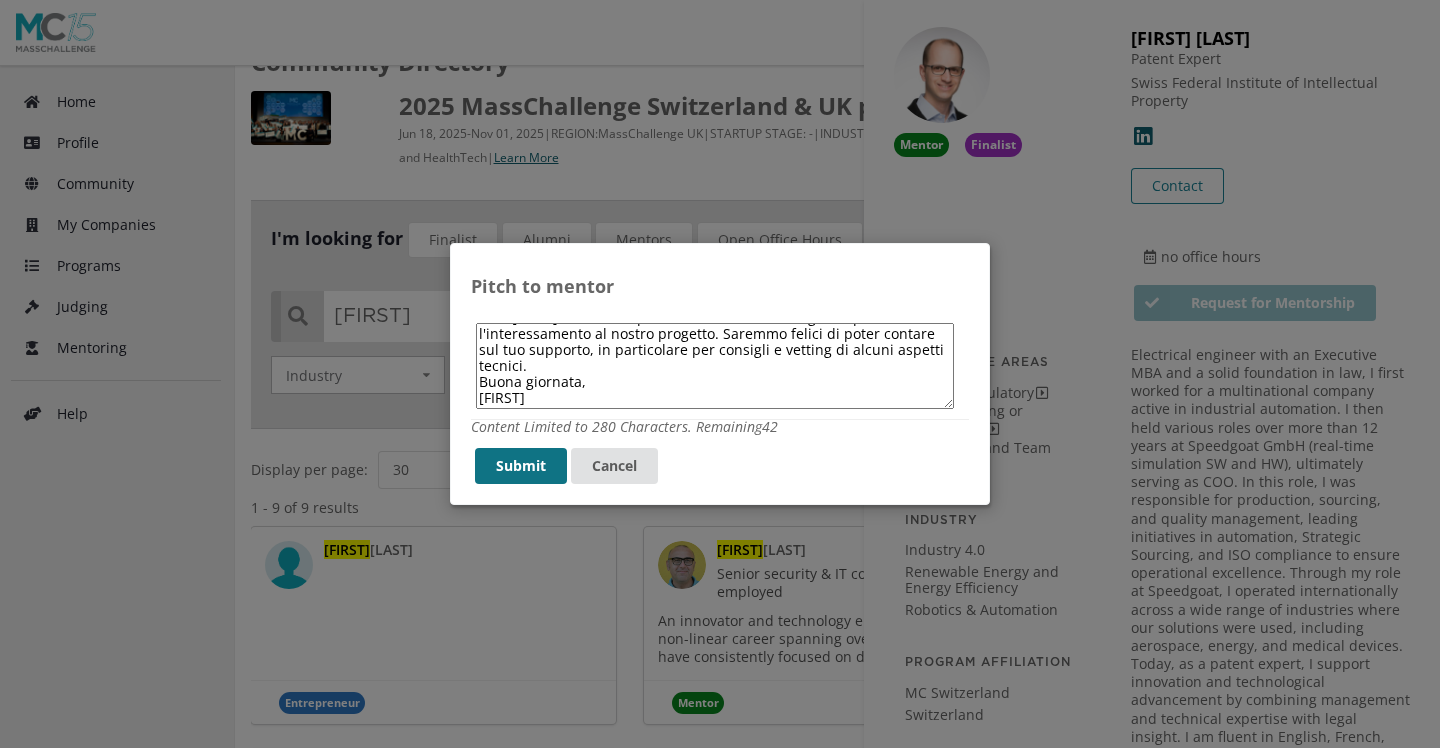 type on "Ciao [FIRST], è stato un piacere conoscerti e ti ringrazio per l'interessamento al nostro progetto. Saremmo felici di poter contare sul tuo supporto, in particolare per consigli e vetting di alcuni aspetti tecnici.
Buona giornata,
[FIRST]" 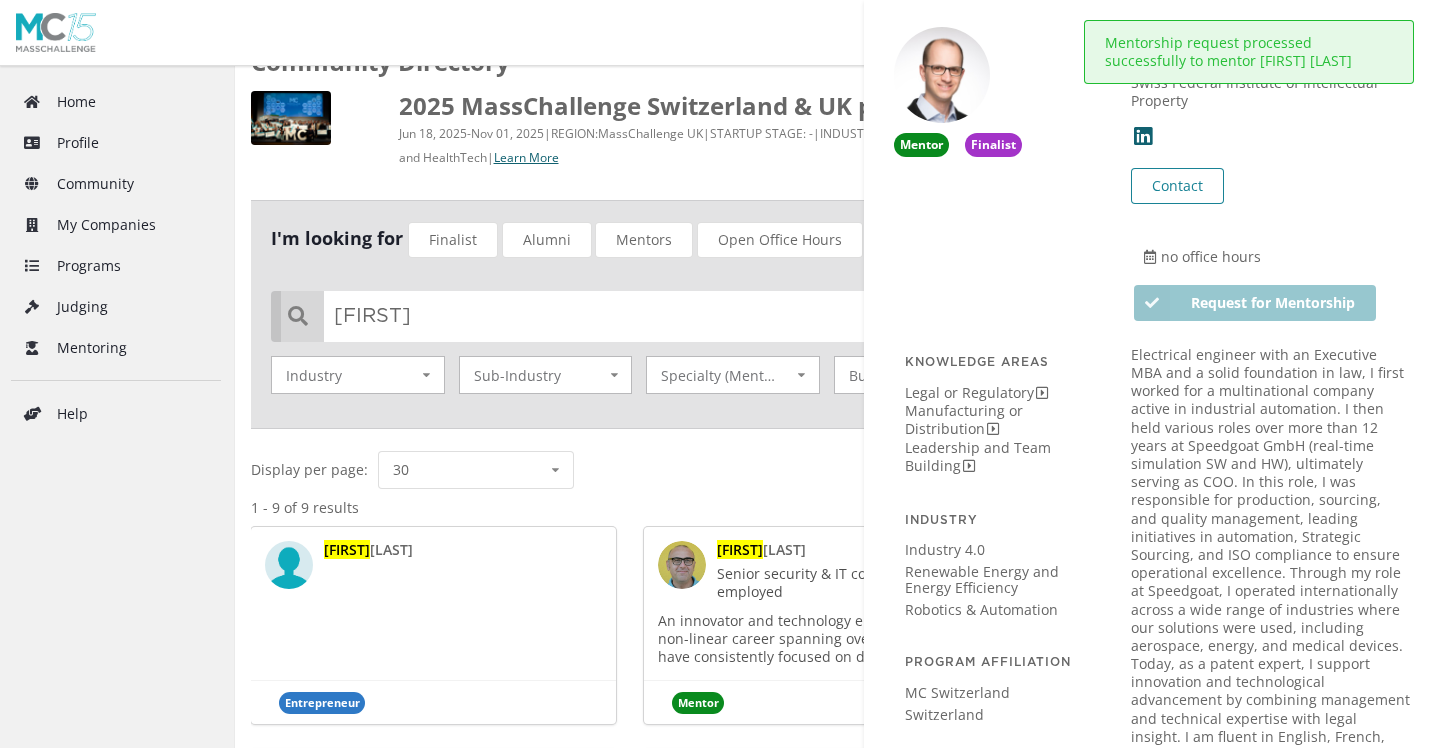click on "HOME COMMUNITY
MC Switzerland
[NAME]
View/edit profile
Change password
Log out" at bounding box center [720, 33] 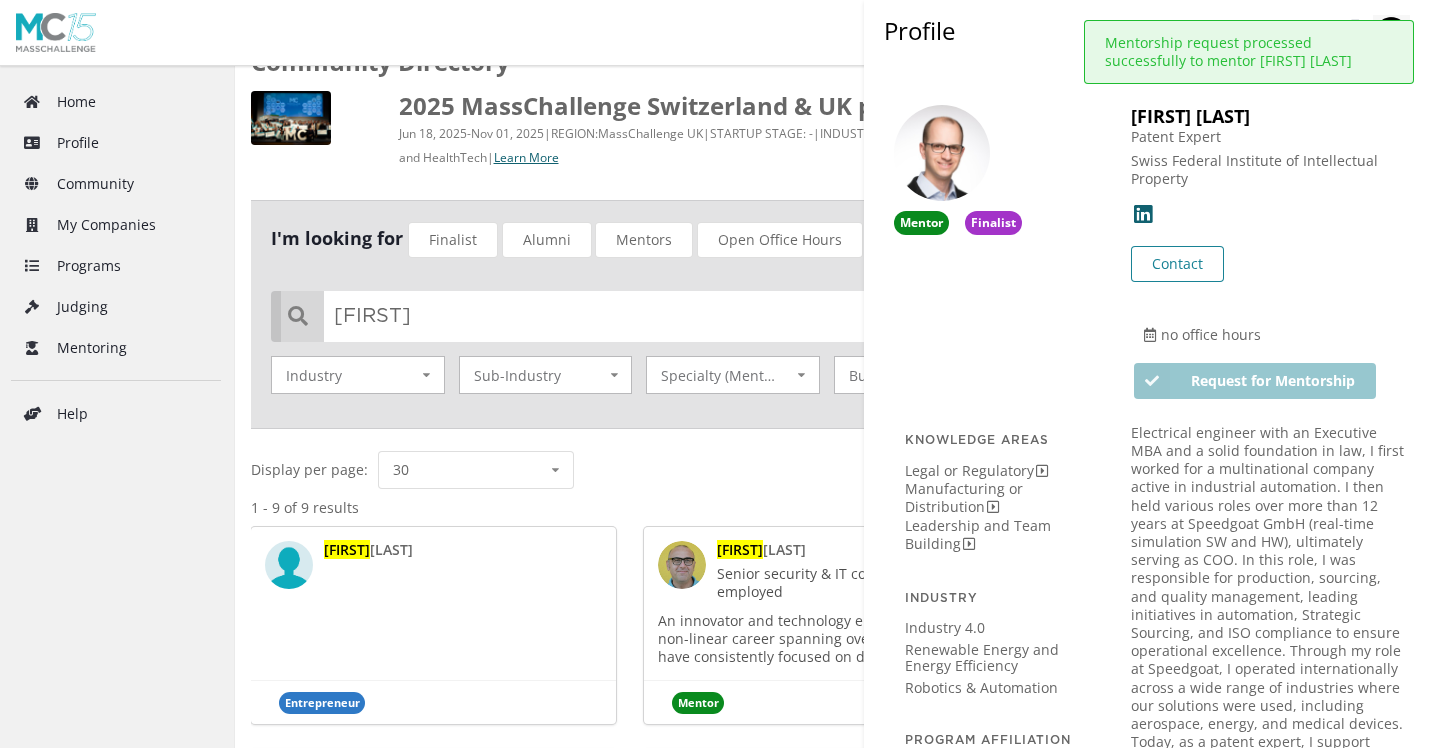 scroll, scrollTop: 0, scrollLeft: 0, axis: both 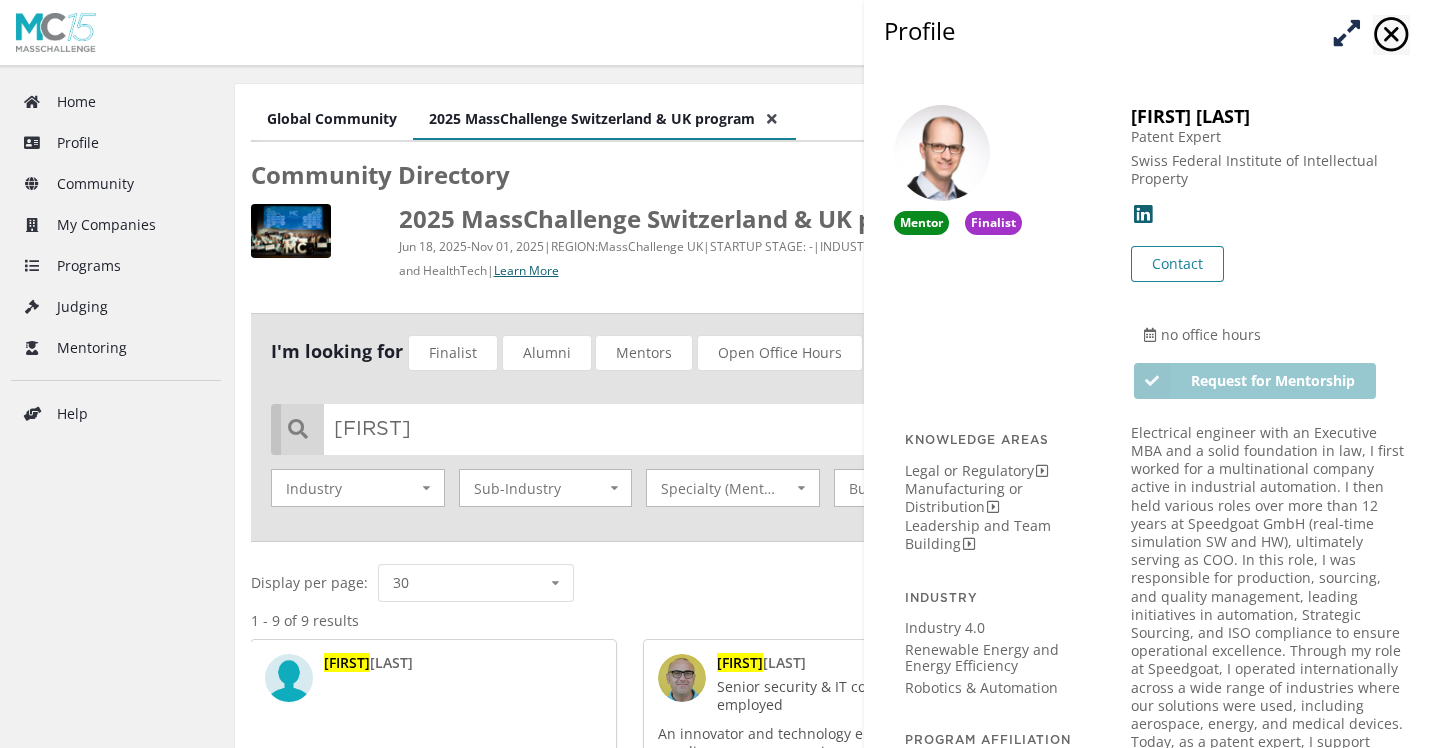 click at bounding box center [1346, 32] 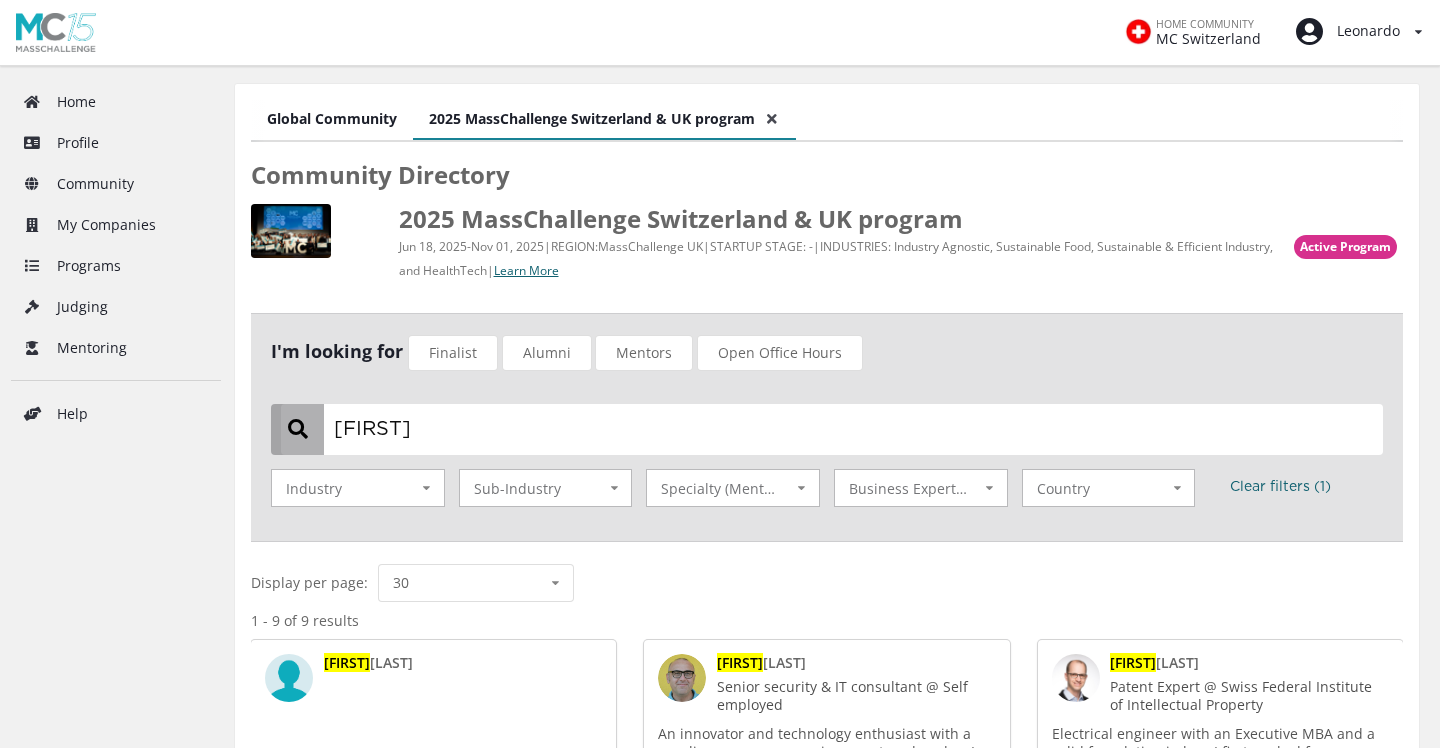 click on "[FIRST]" at bounding box center (832, 429) 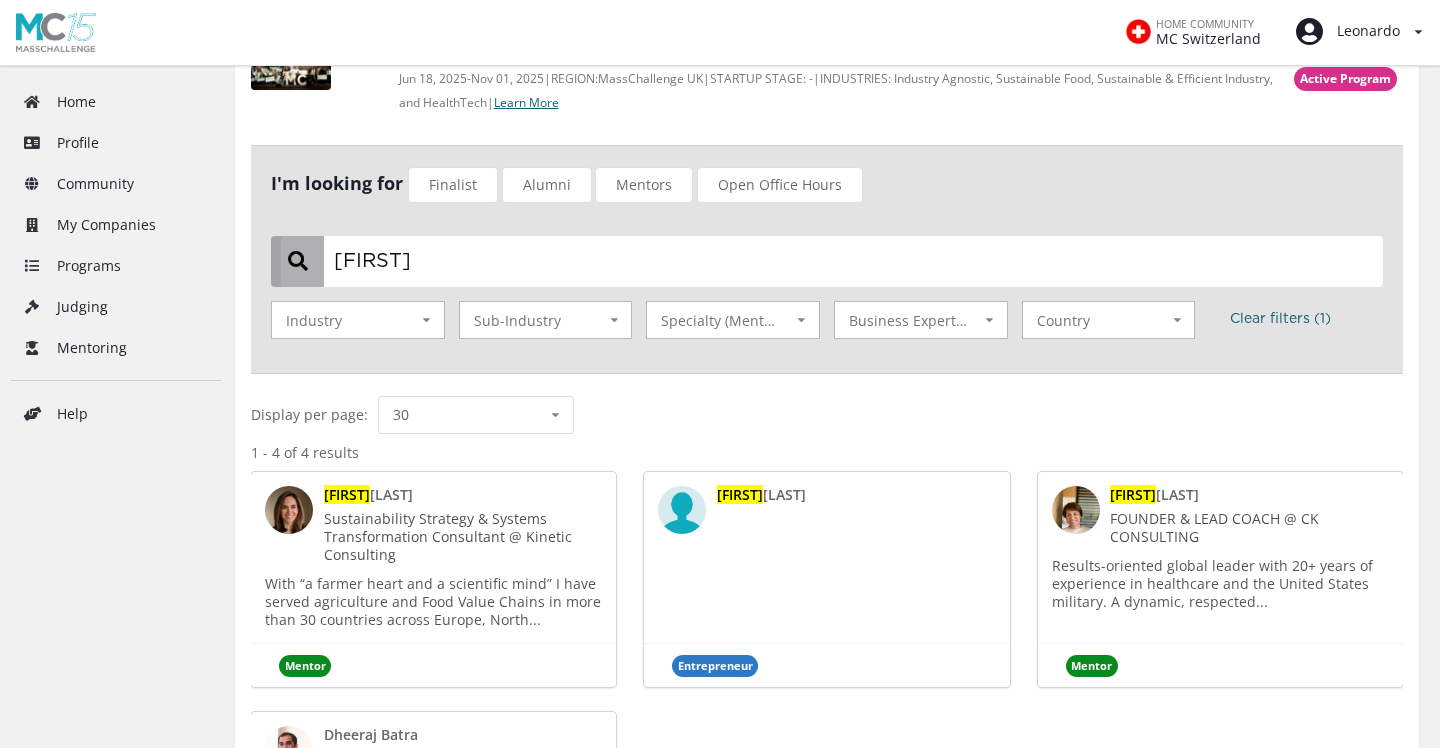 scroll, scrollTop: 308, scrollLeft: 0, axis: vertical 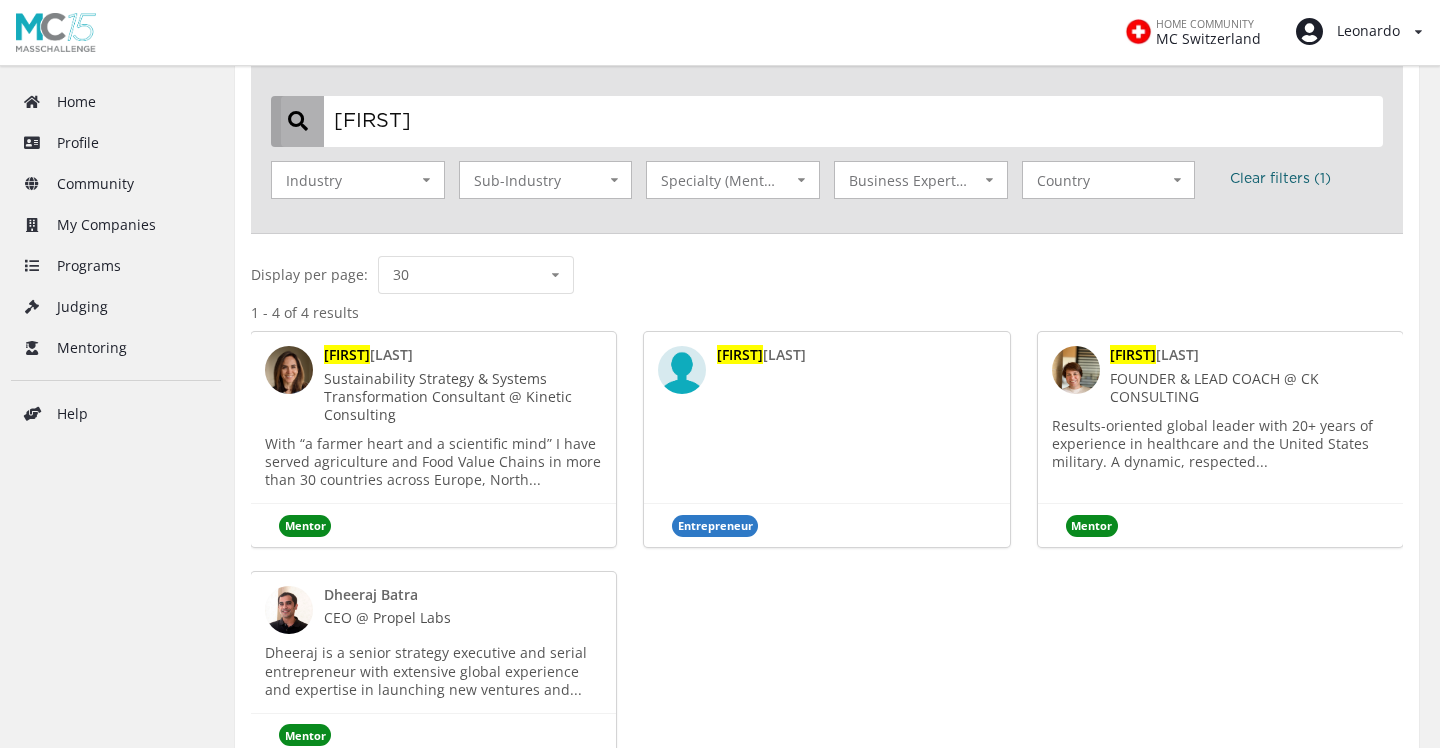 type on "[FIRST]" 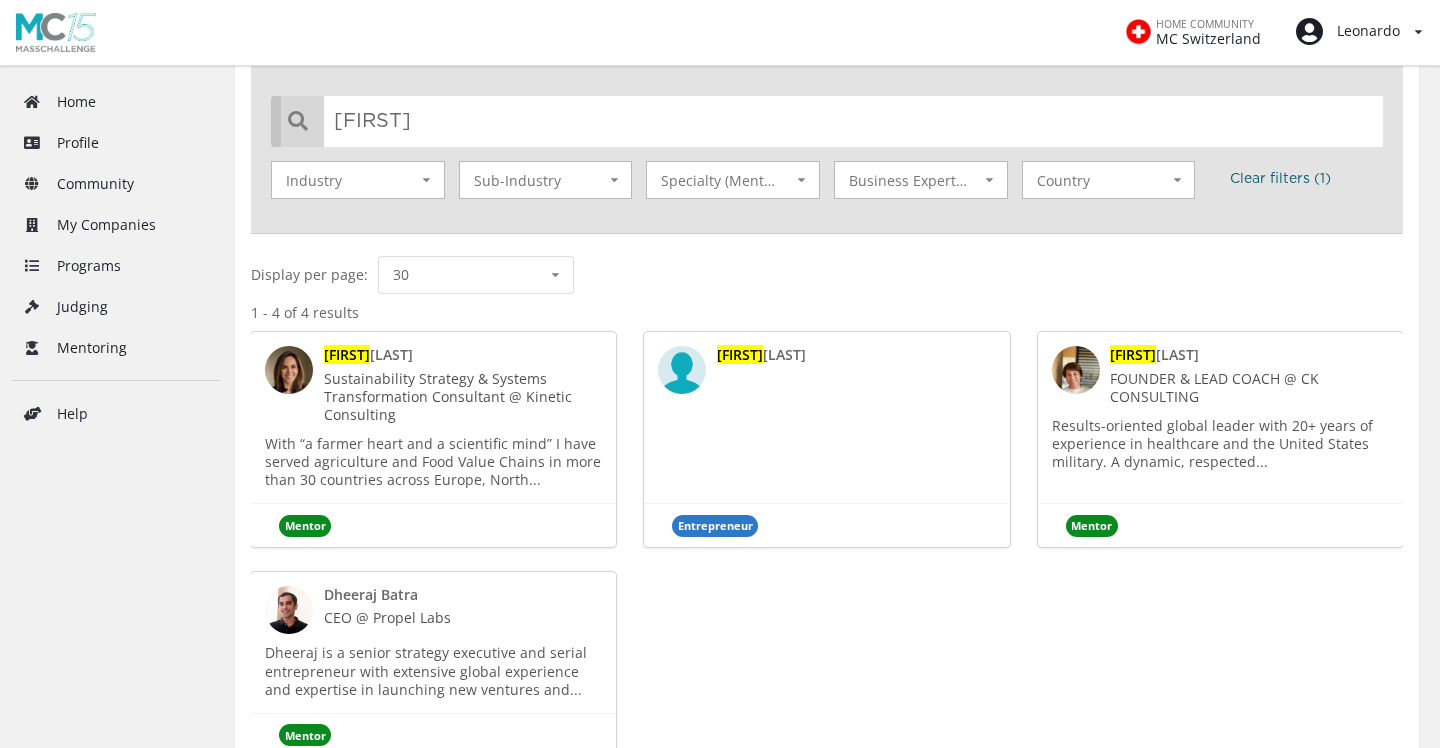 click on "Sustainability Strategy & Systems Transformation Consultant  @   Kinetic Consulting" at bounding box center (463, 397) 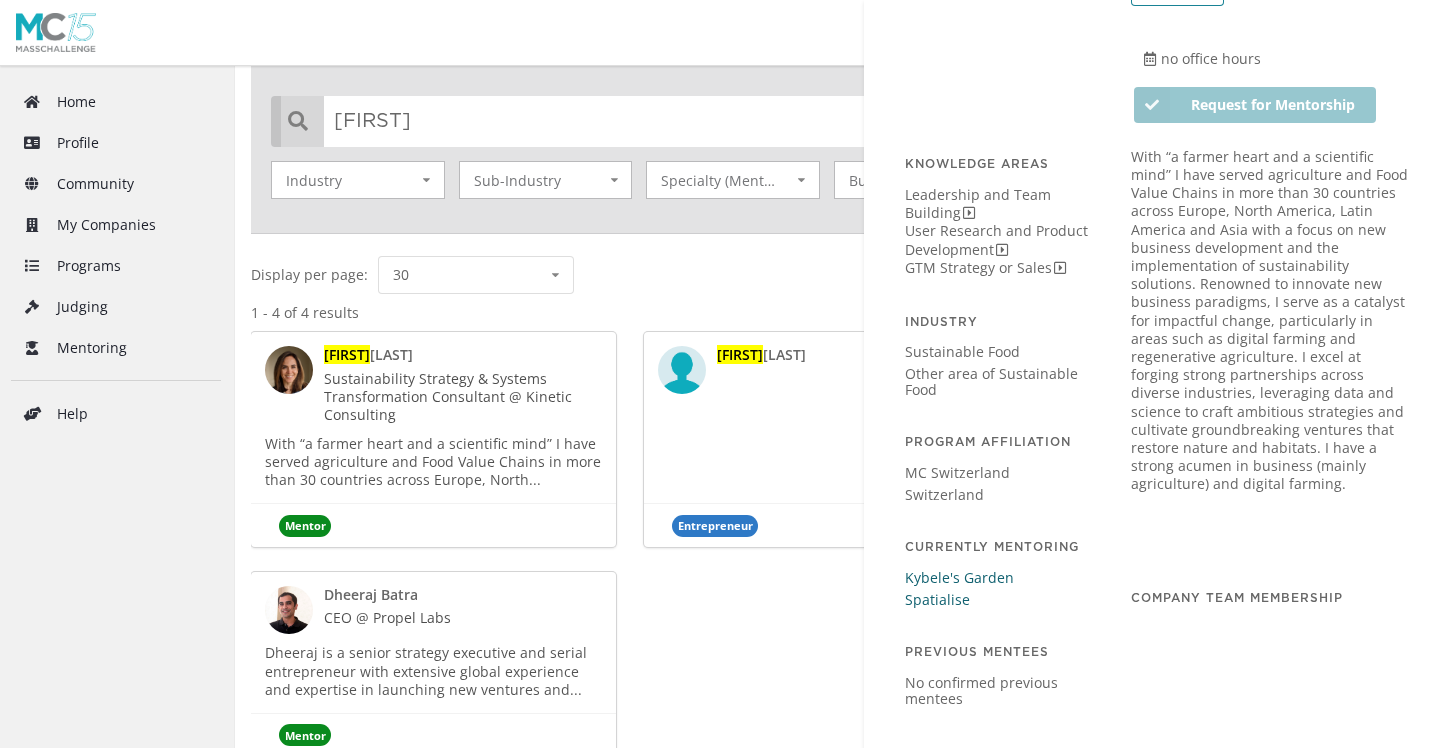 scroll, scrollTop: 275, scrollLeft: 0, axis: vertical 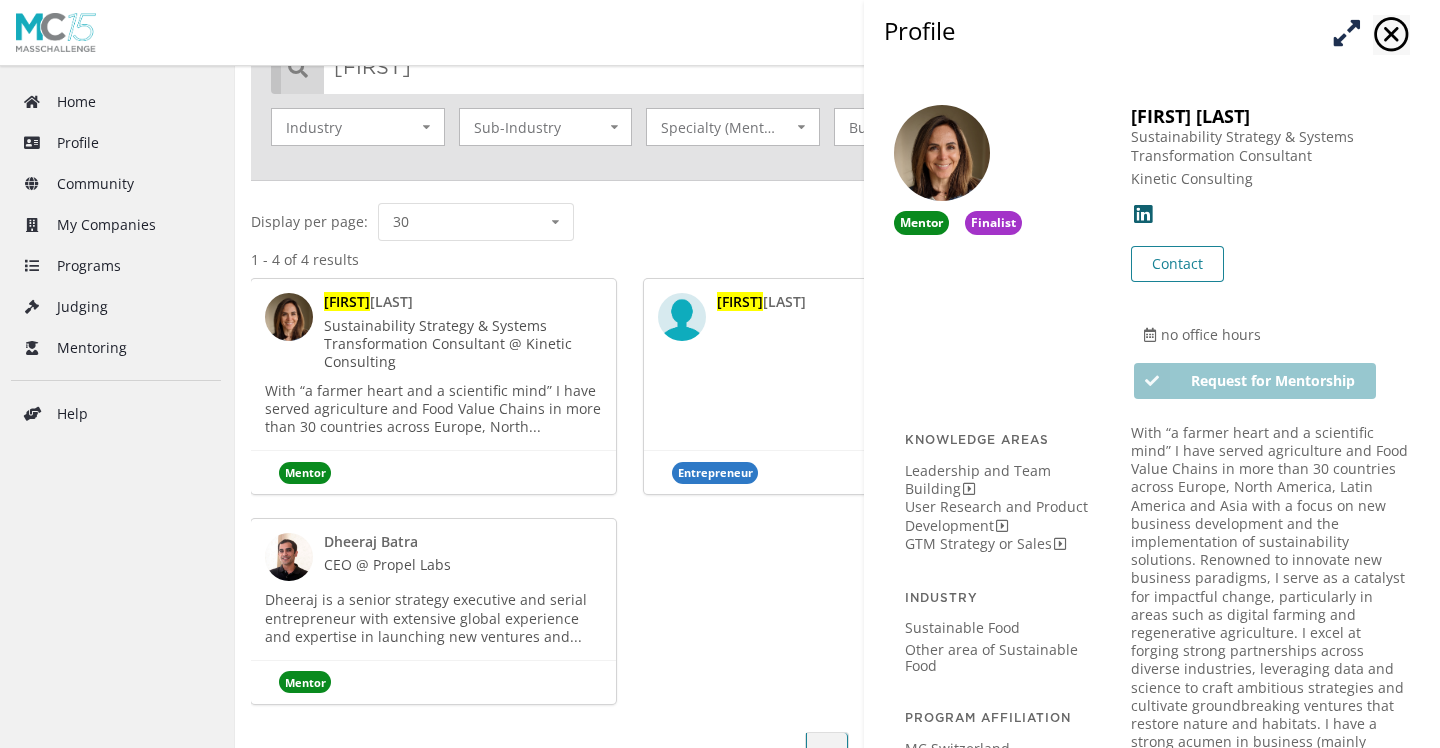 click on "Request for Mentorship" at bounding box center [1254, 381] 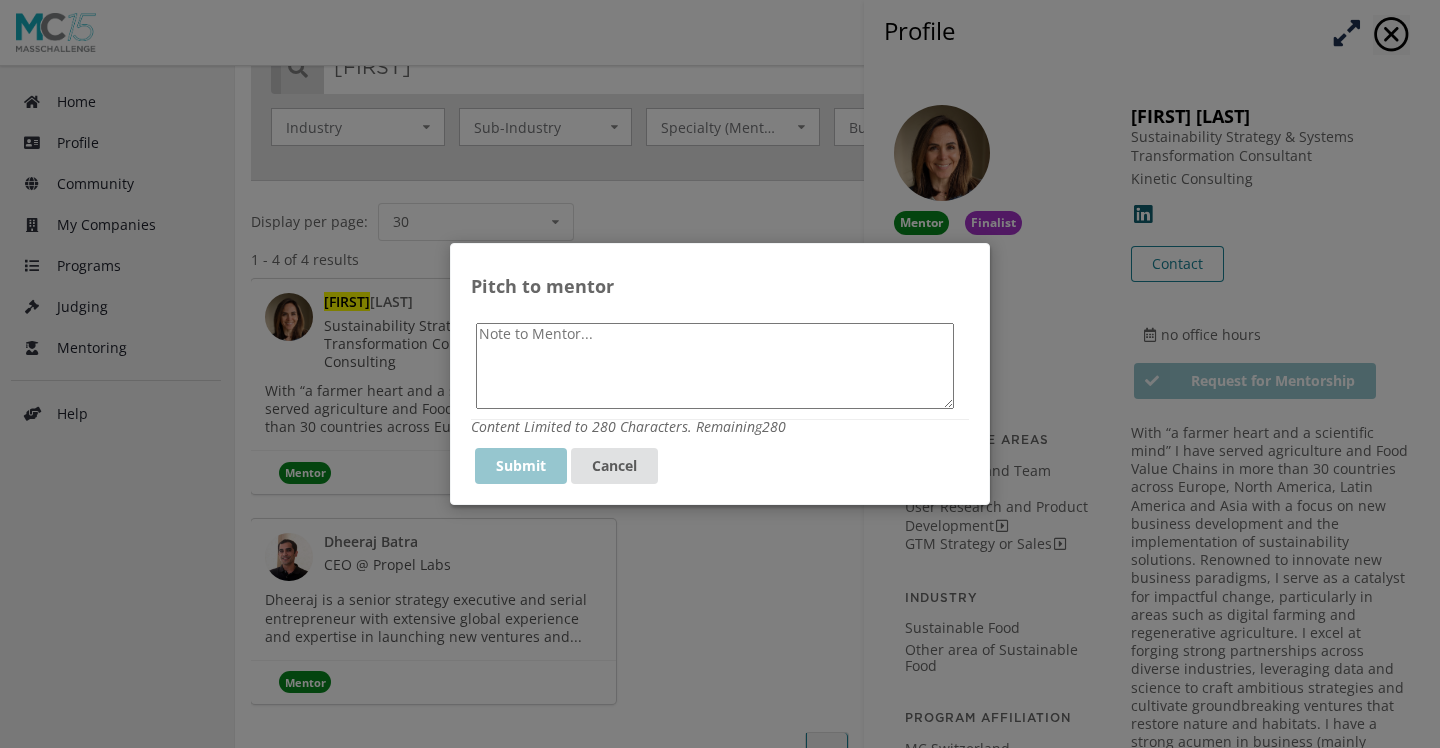 click at bounding box center [715, 366] 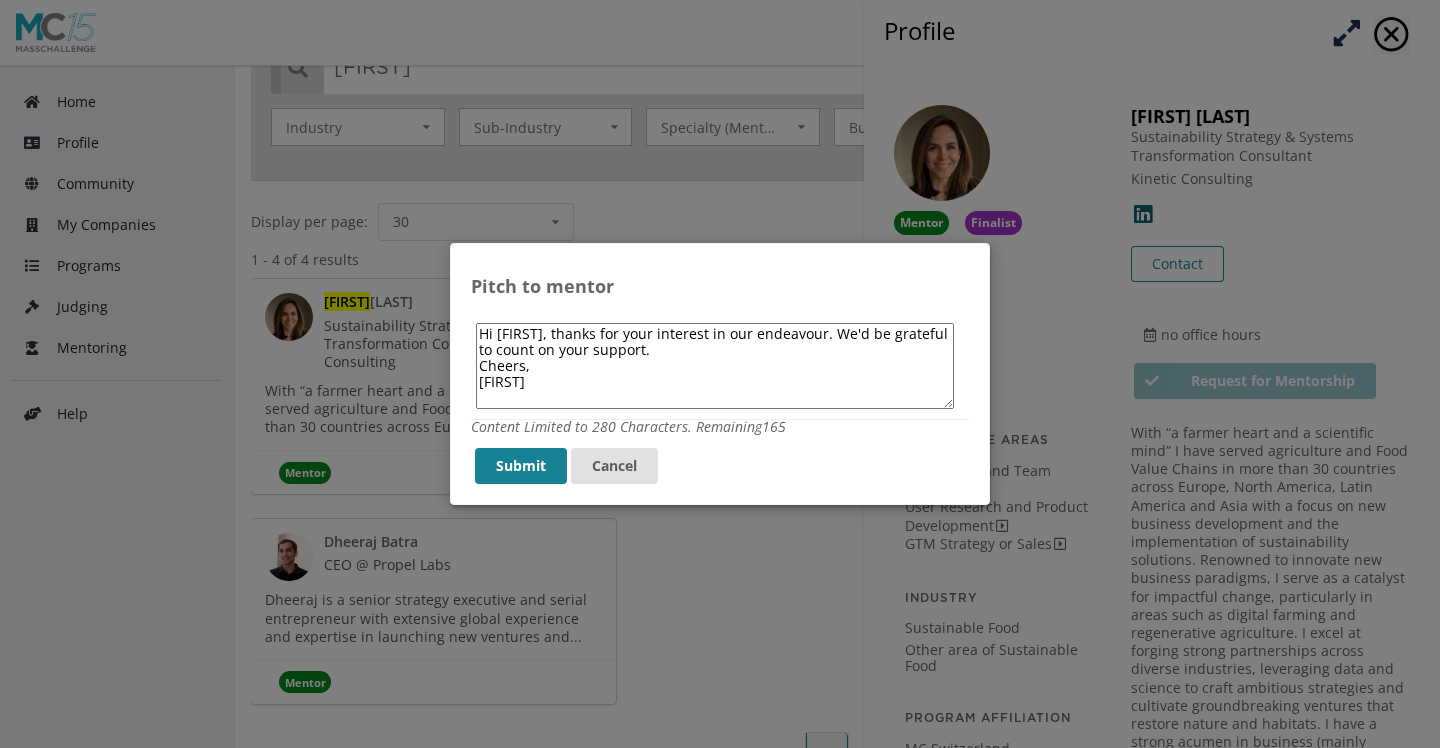 click on "Hi [FIRST], thanks for your interest in our endeavour. We'd be grateful to count on your support.
Cheers,
[FIRST]" at bounding box center [715, 366] 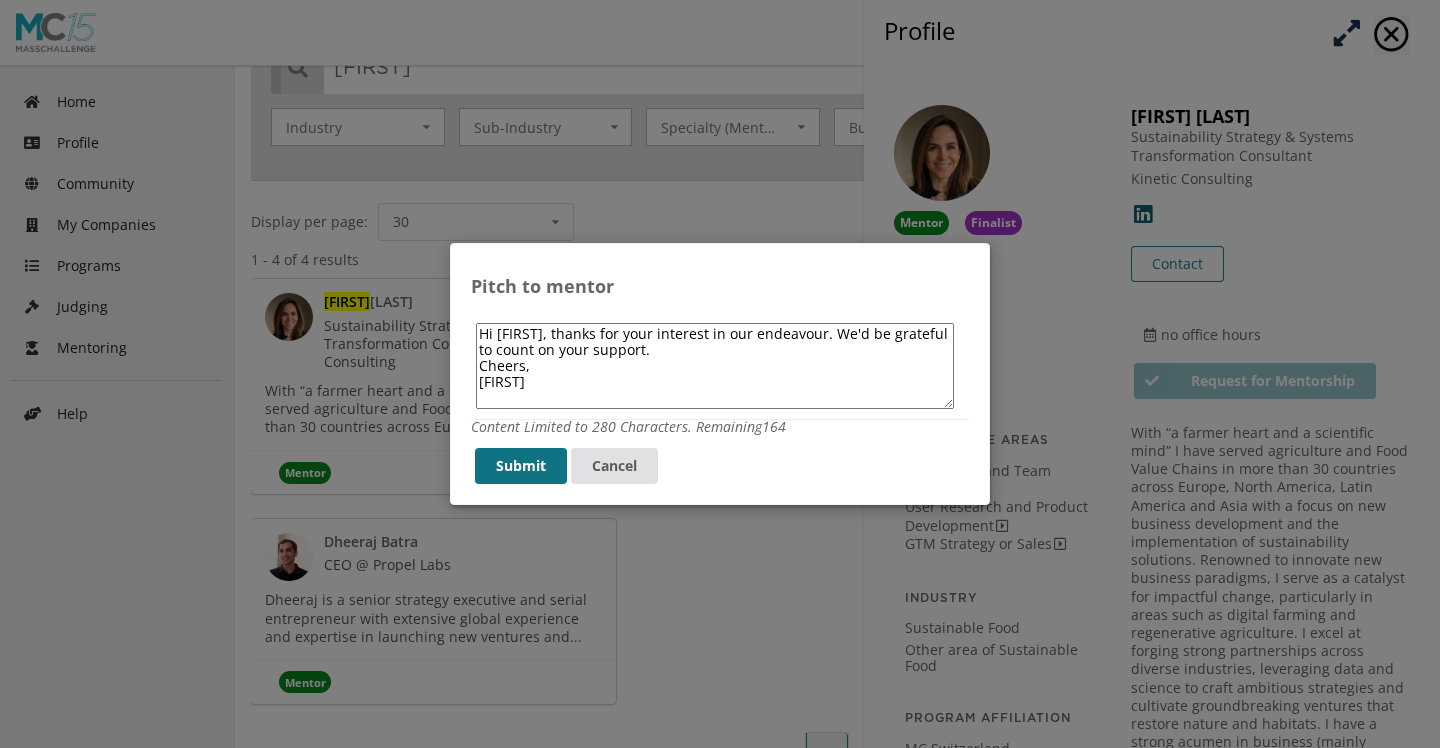 type on "Hi [FIRST], thanks for your interest in our endeavour. We'd be grateful to count on your support.
Cheers,
[FIRST]" 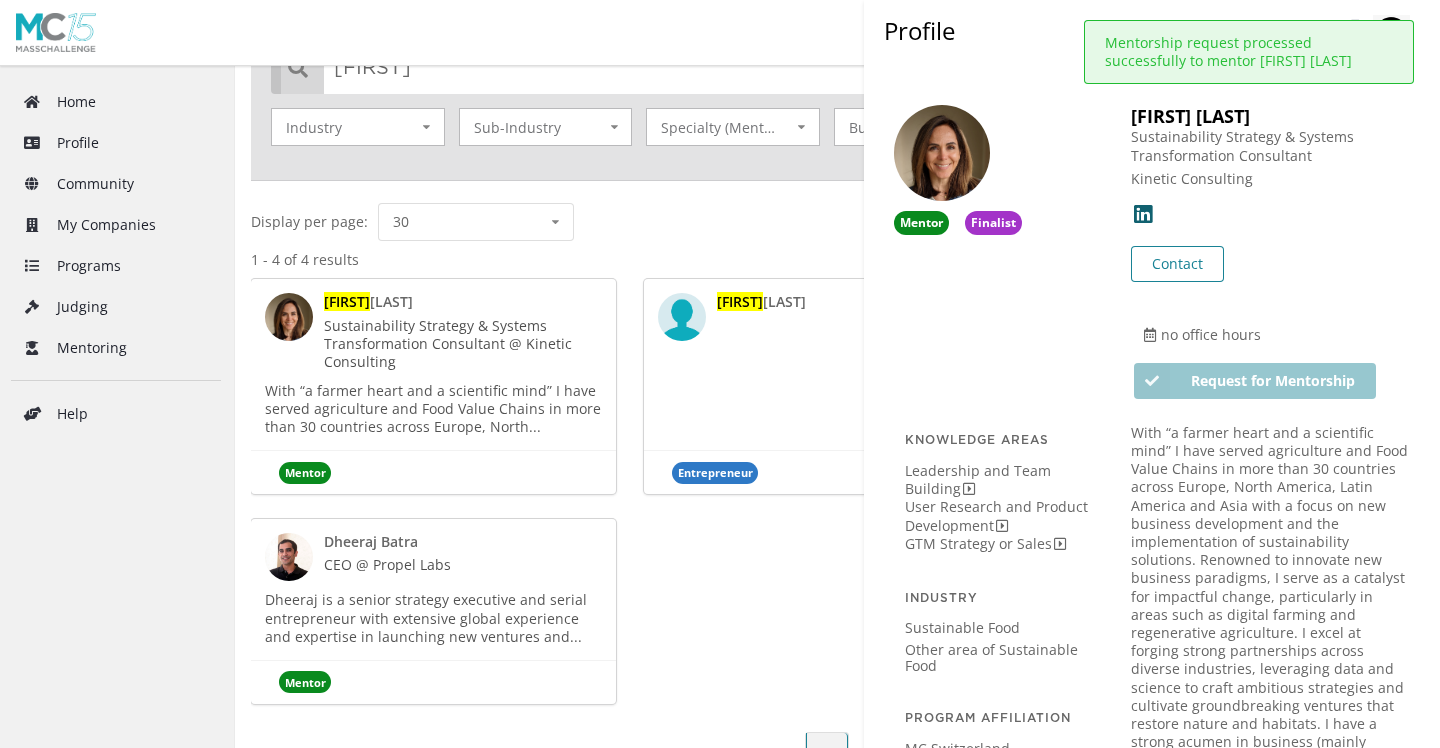 click on "Profile" at bounding box center [1152, 35] 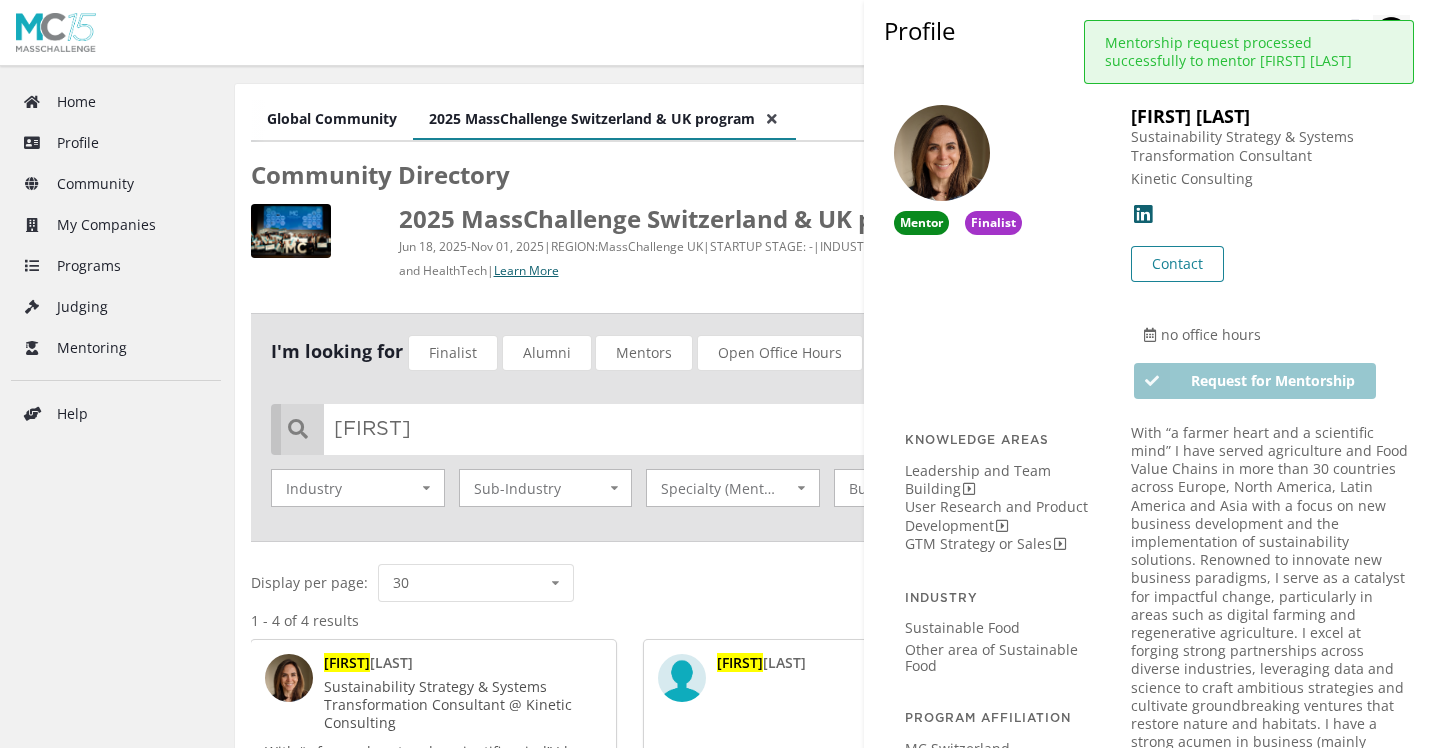 scroll, scrollTop: 0, scrollLeft: 0, axis: both 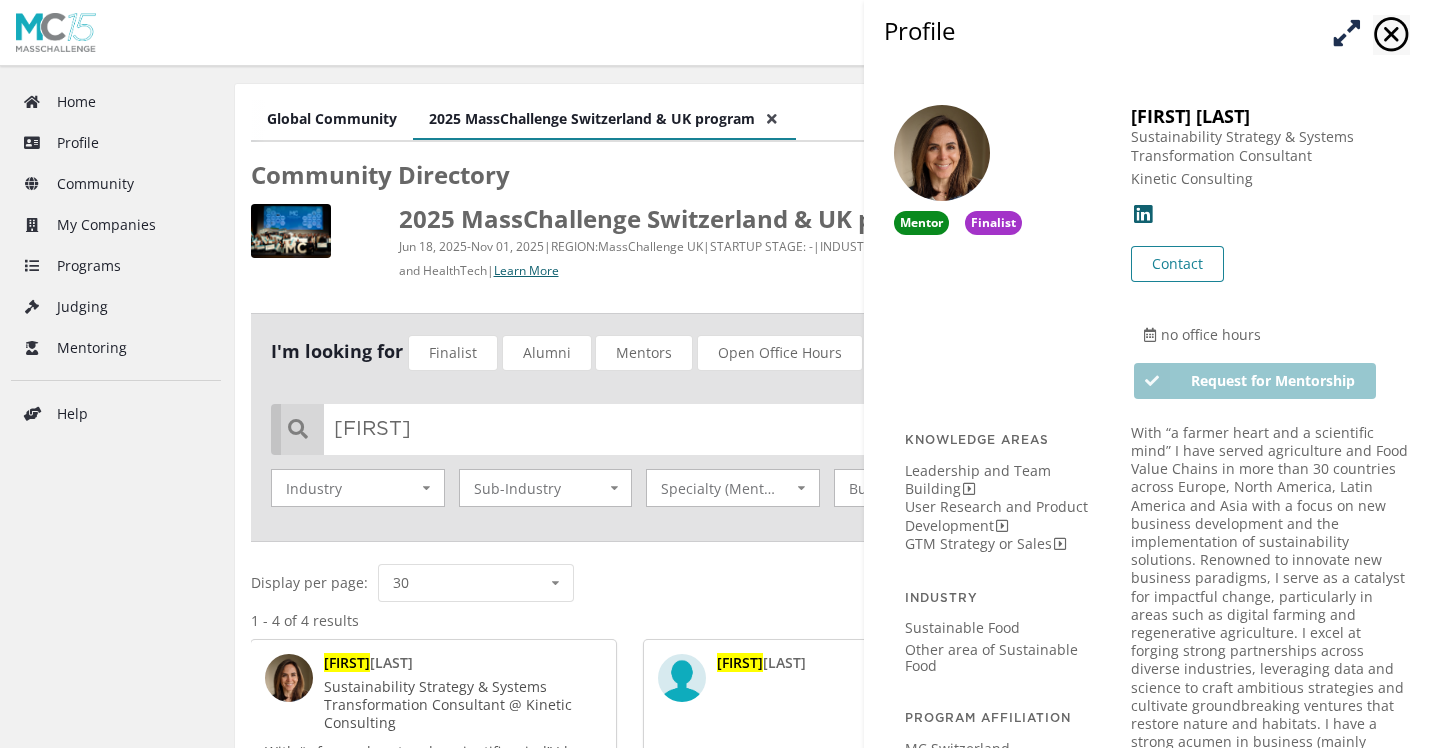 click at bounding box center [1346, 32] 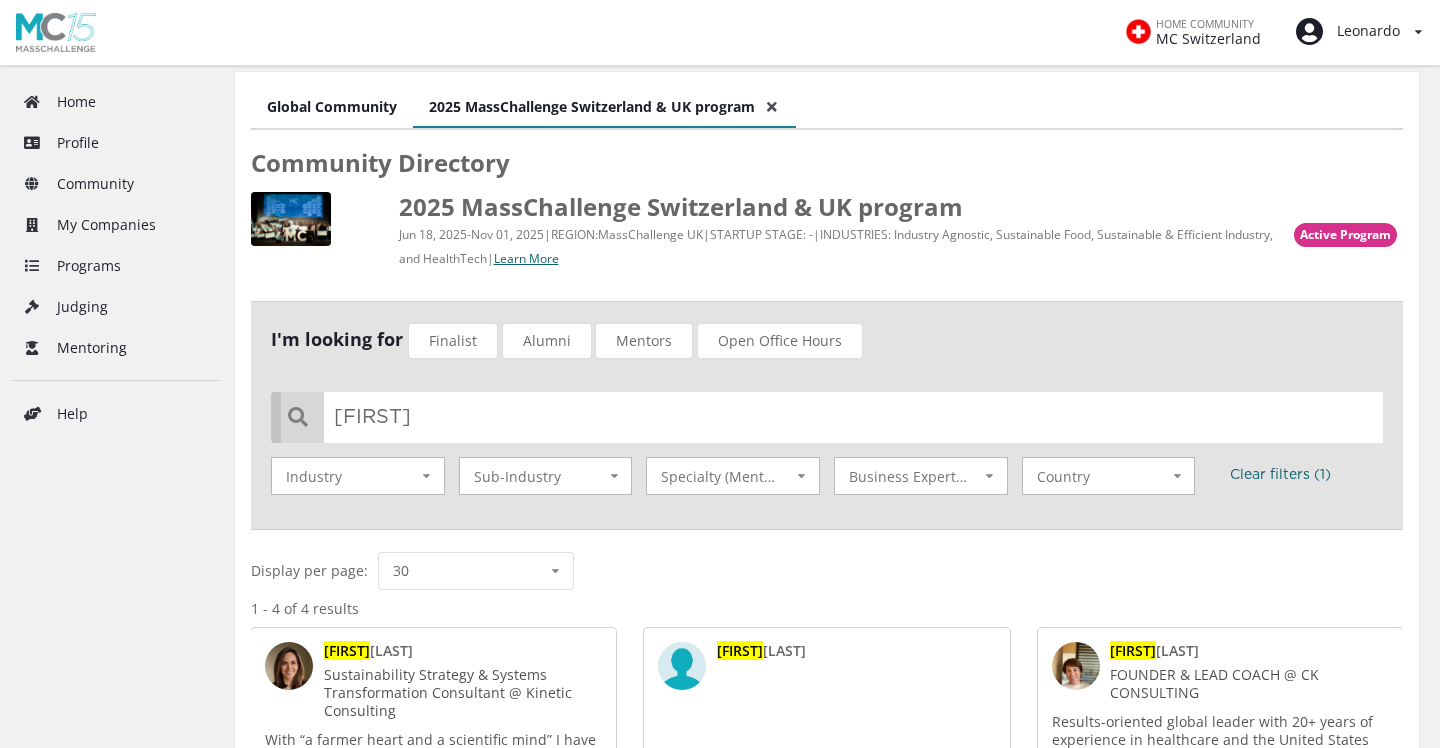 scroll, scrollTop: 15, scrollLeft: 0, axis: vertical 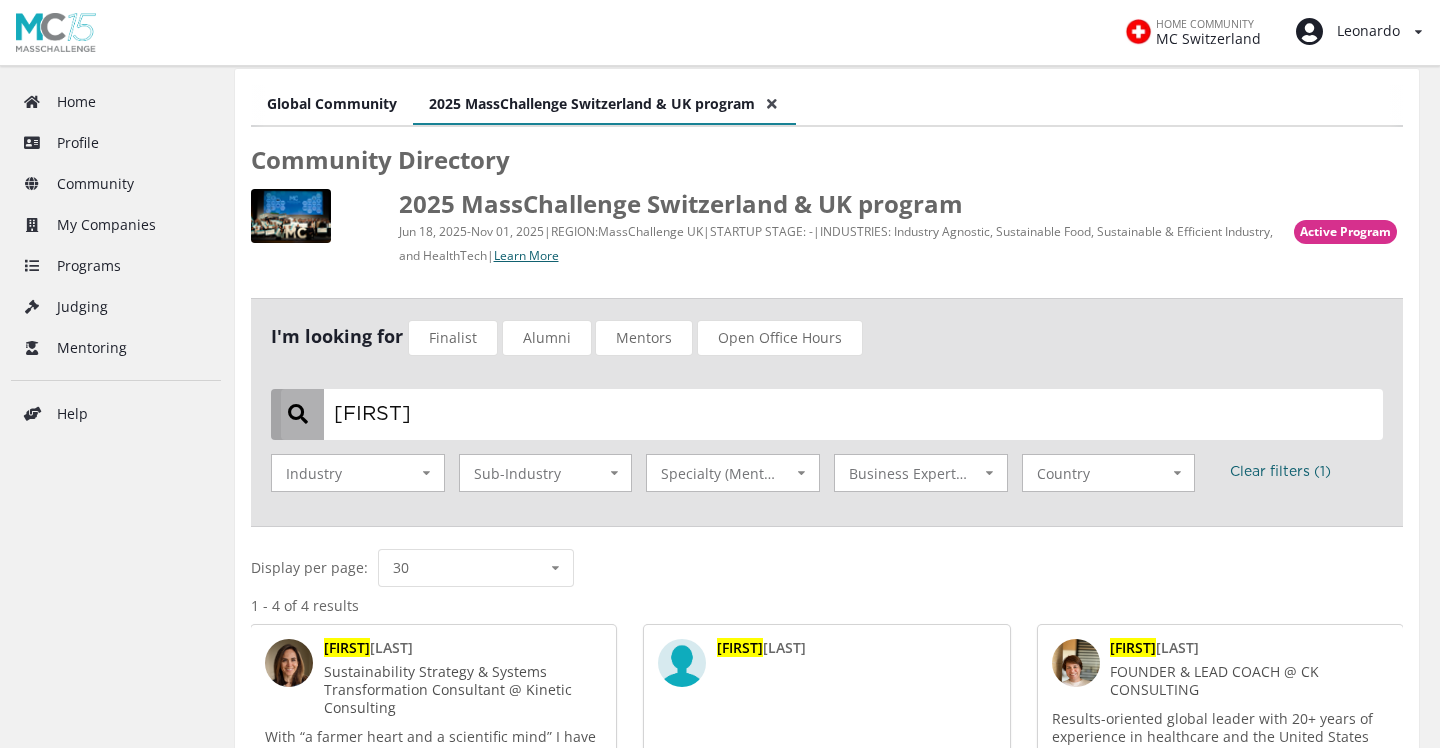 click on "[FIRST]" at bounding box center [832, 414] 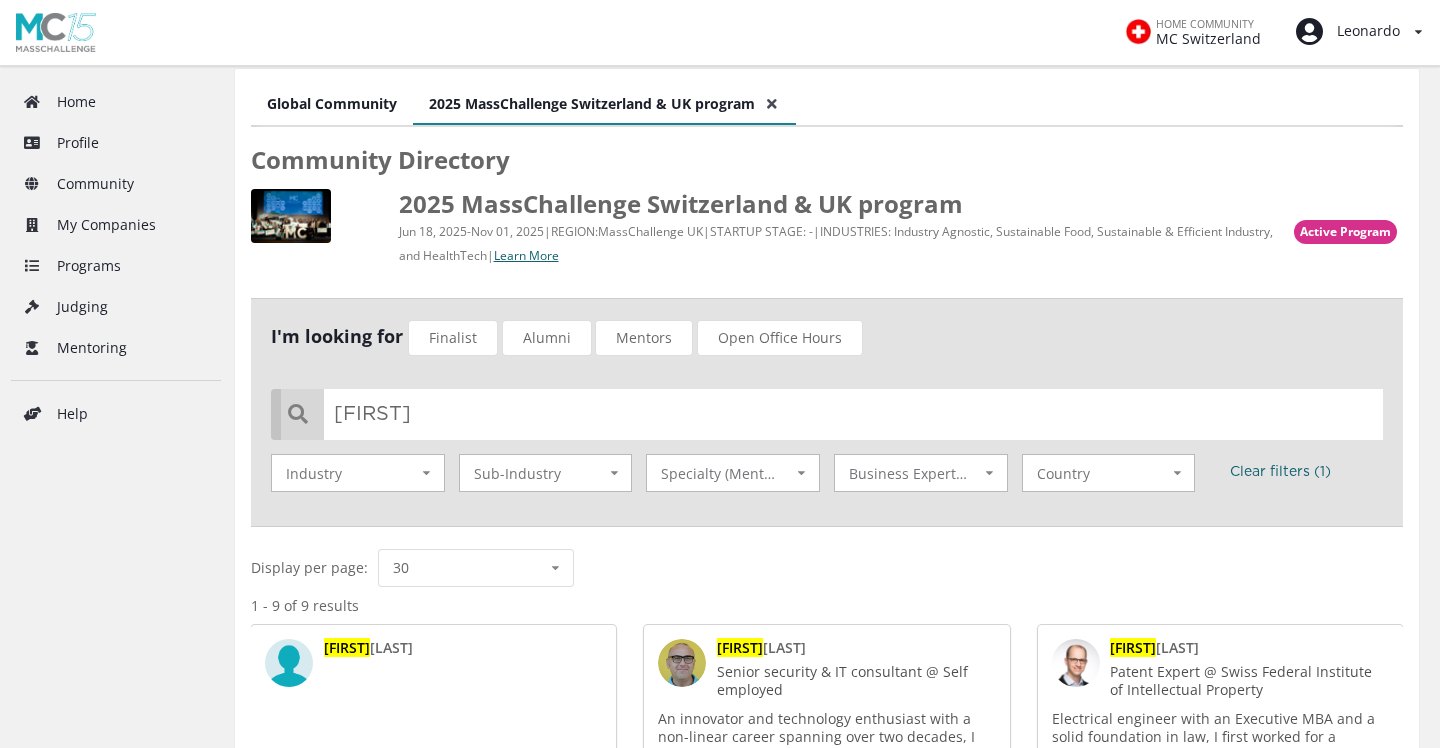 drag, startPoint x: 468, startPoint y: 409, endPoint x: 1196, endPoint y: 644, distance: 764.98956 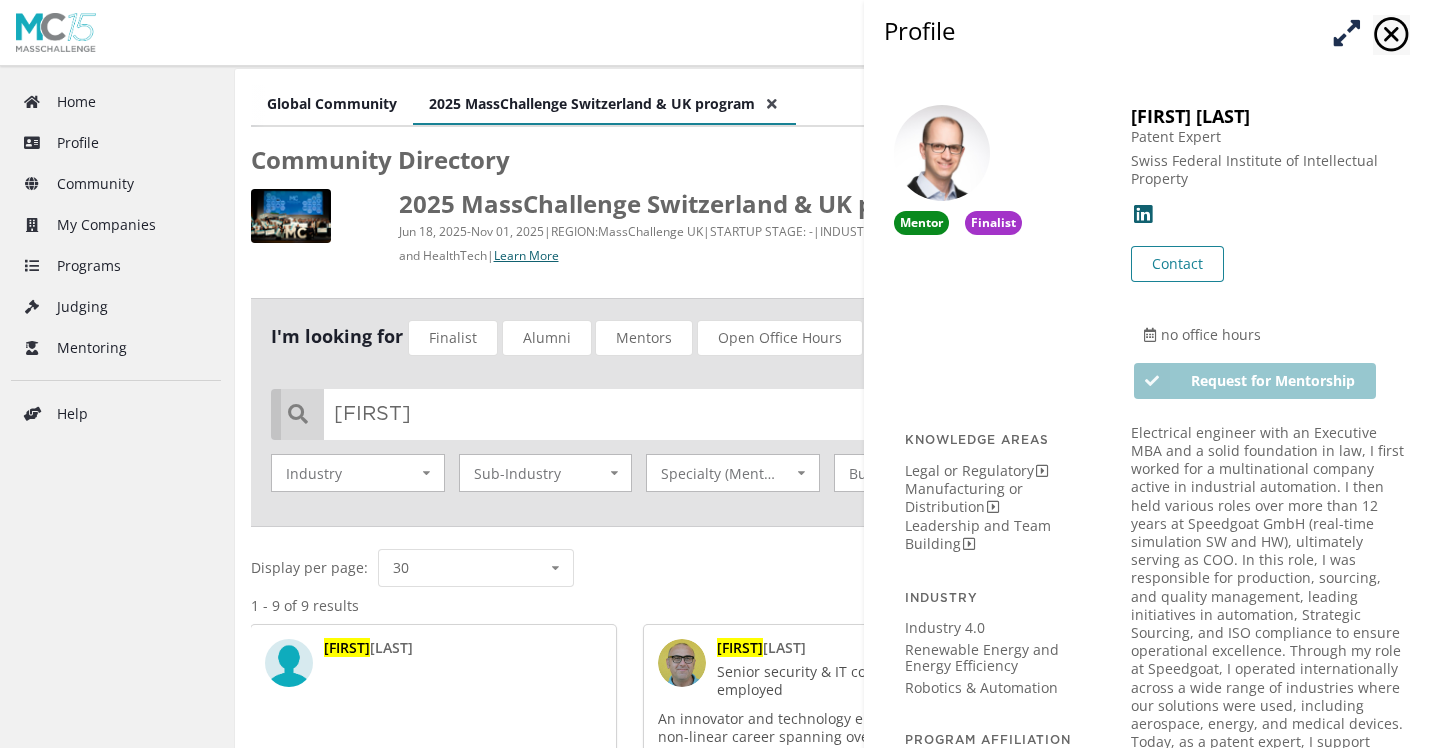 scroll, scrollTop: 0, scrollLeft: 0, axis: both 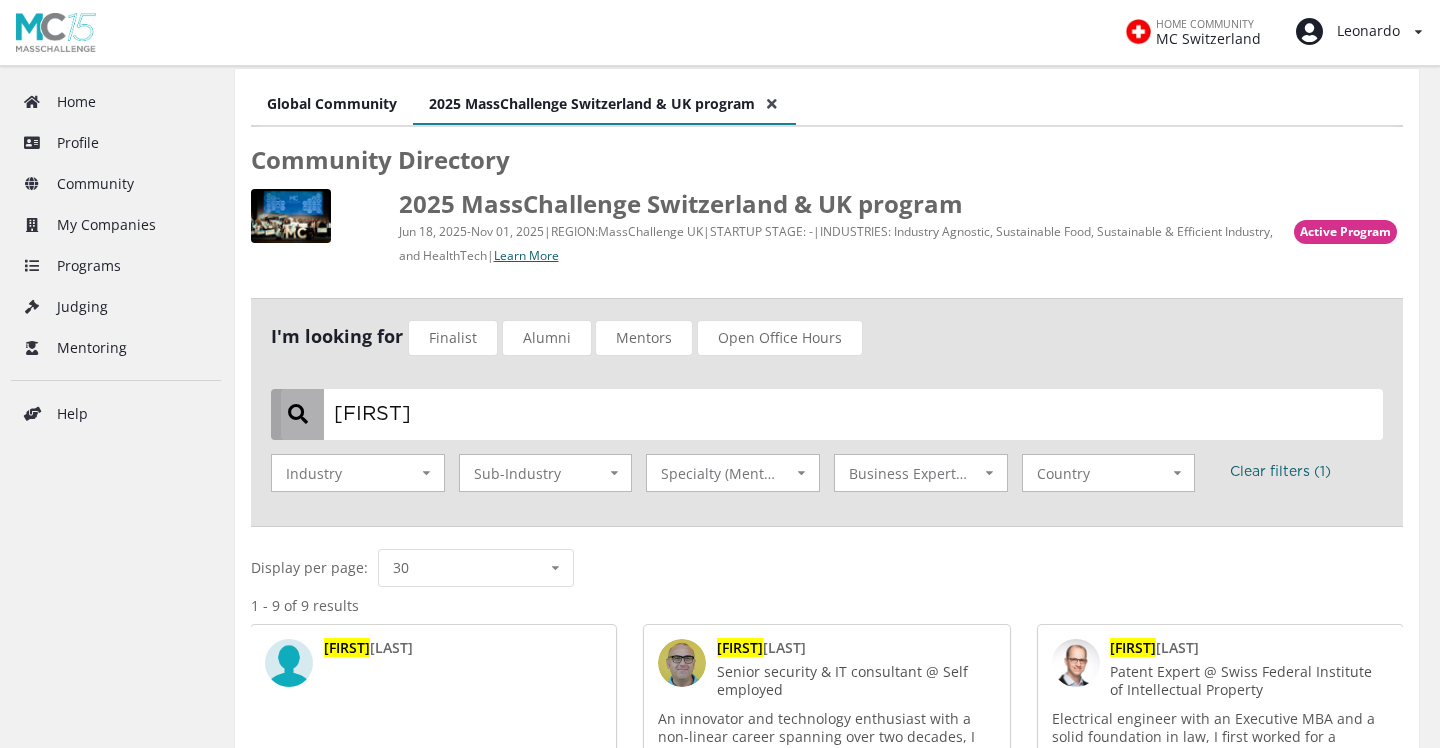 click on "[FIRST]" at bounding box center [832, 414] 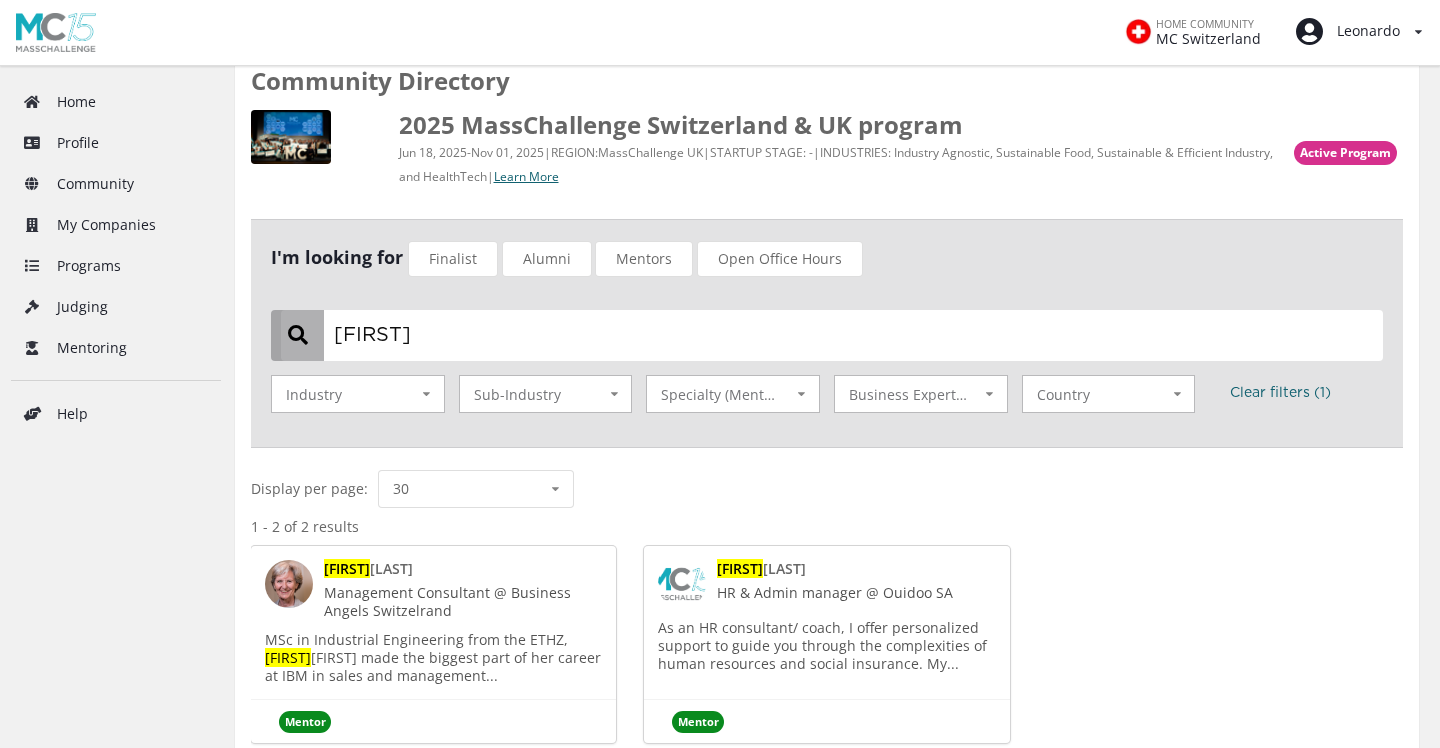 scroll, scrollTop: 117, scrollLeft: 0, axis: vertical 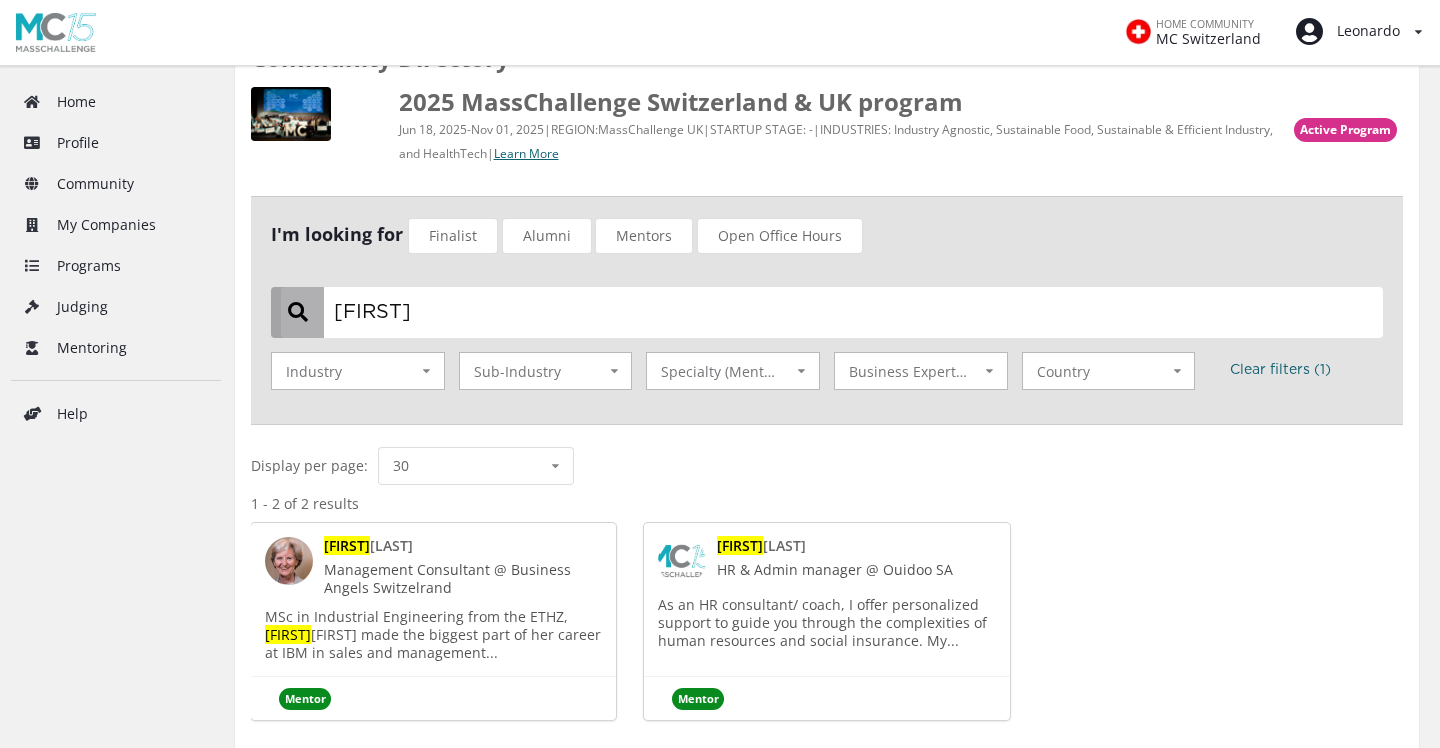 type on "[FIRST]" 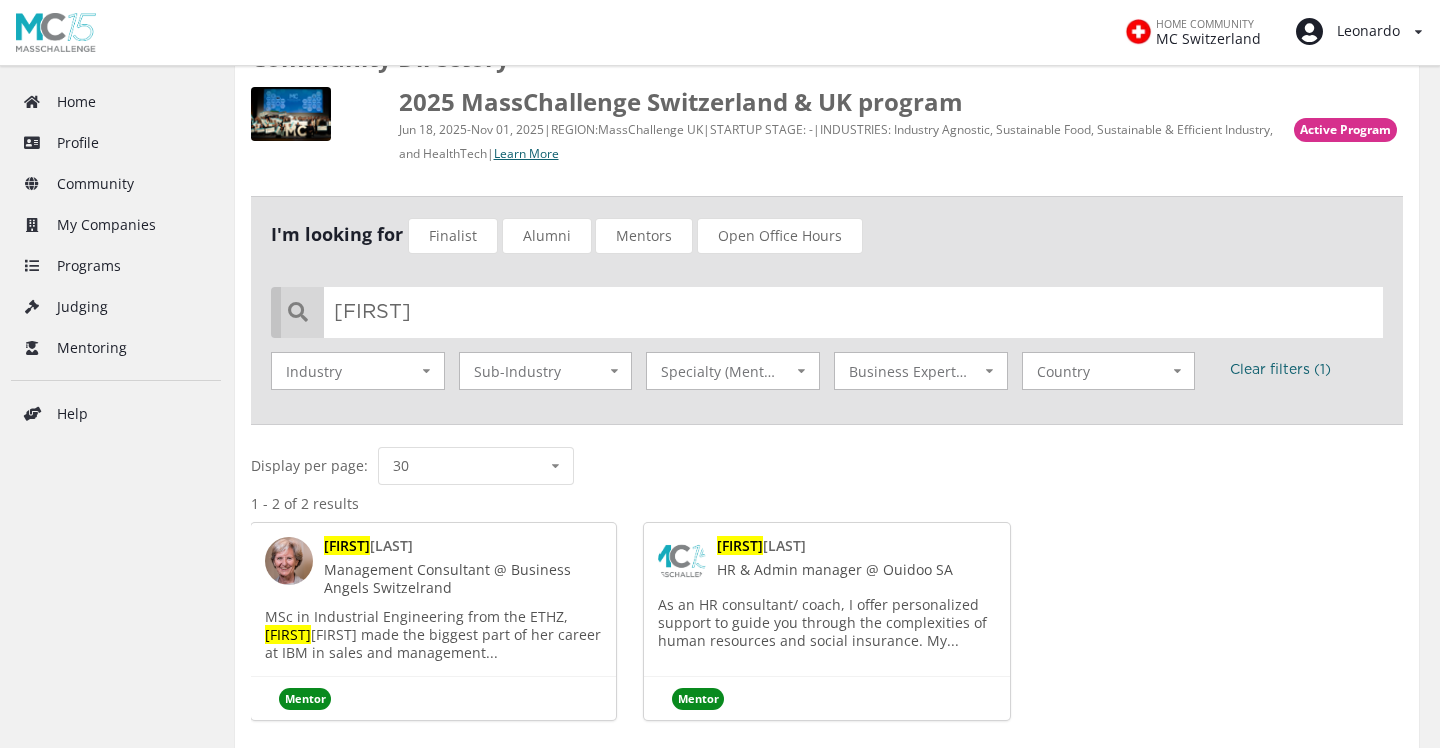 click at bounding box center (289, 561) 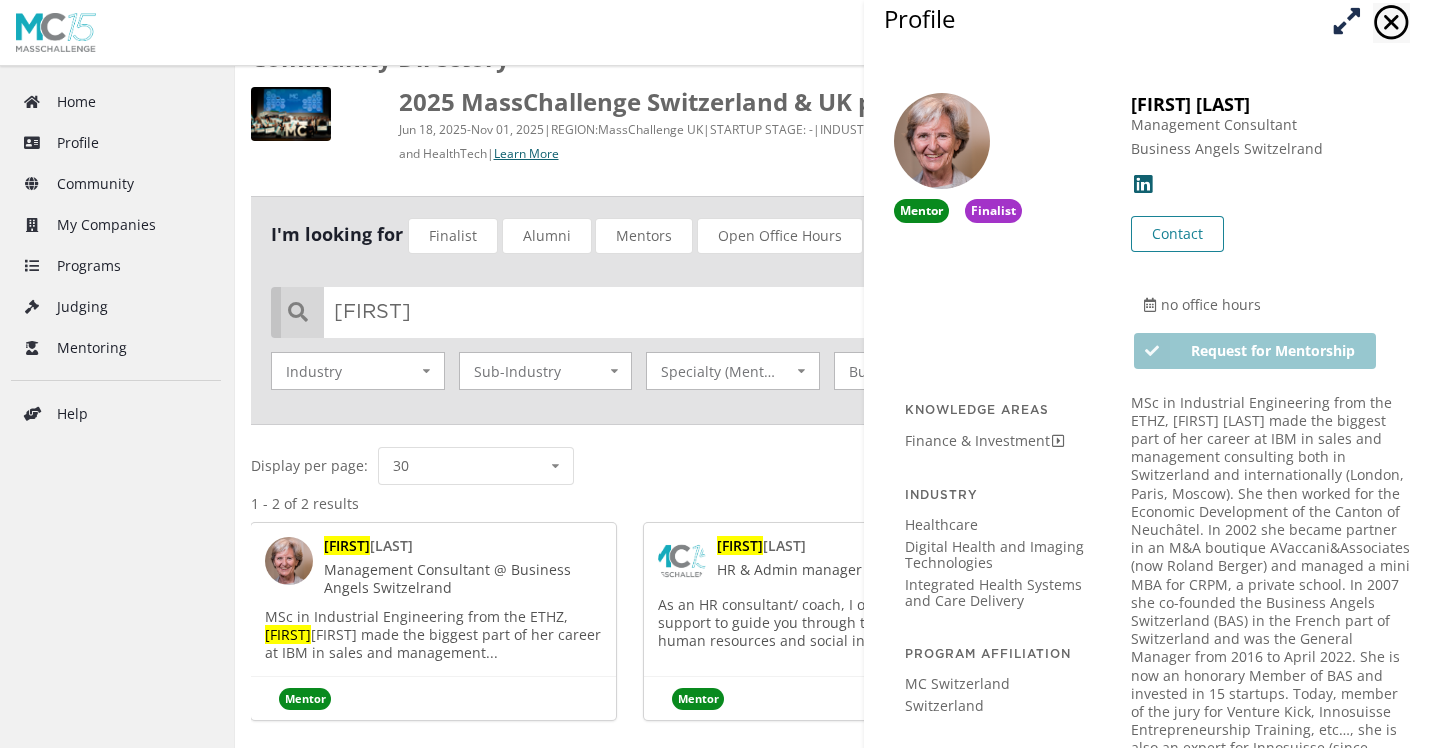 scroll, scrollTop: -1, scrollLeft: 0, axis: vertical 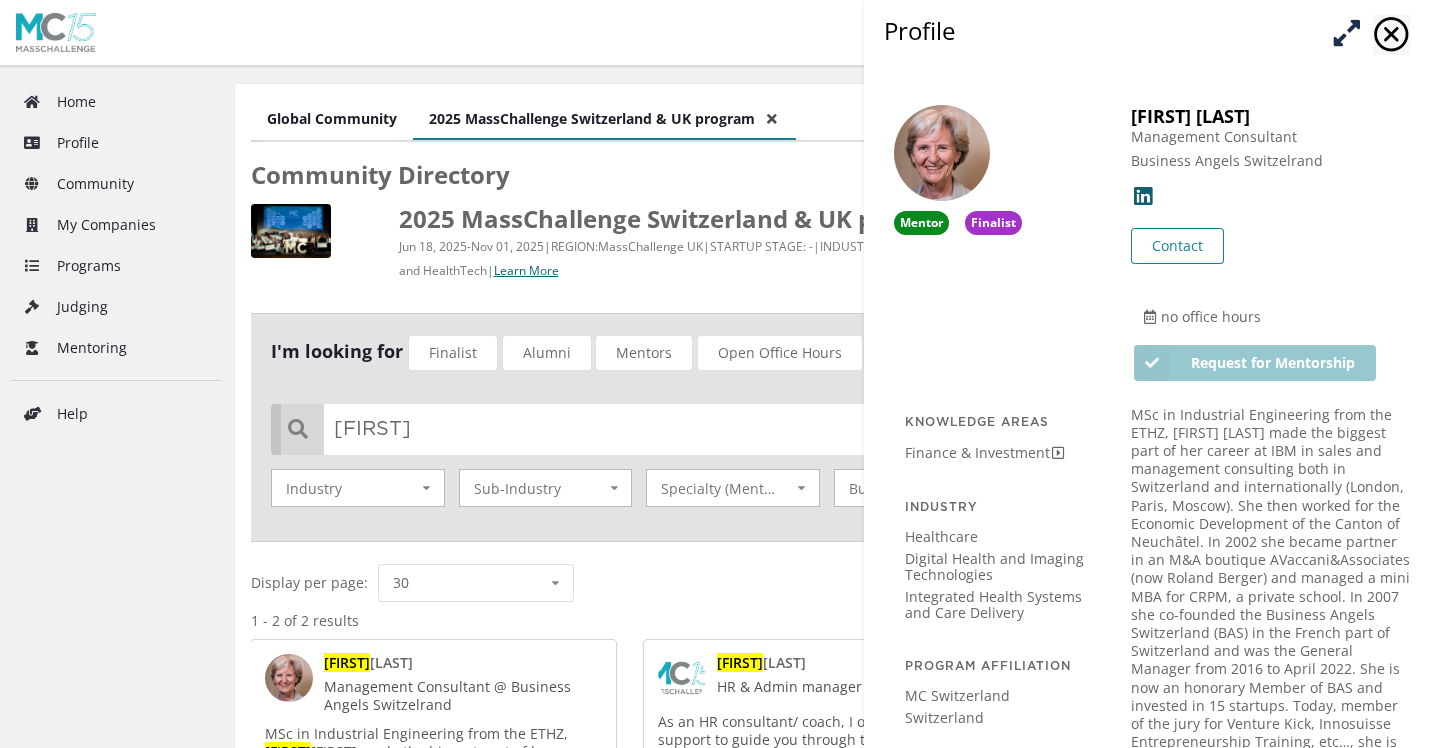 click at bounding box center [1346, 32] 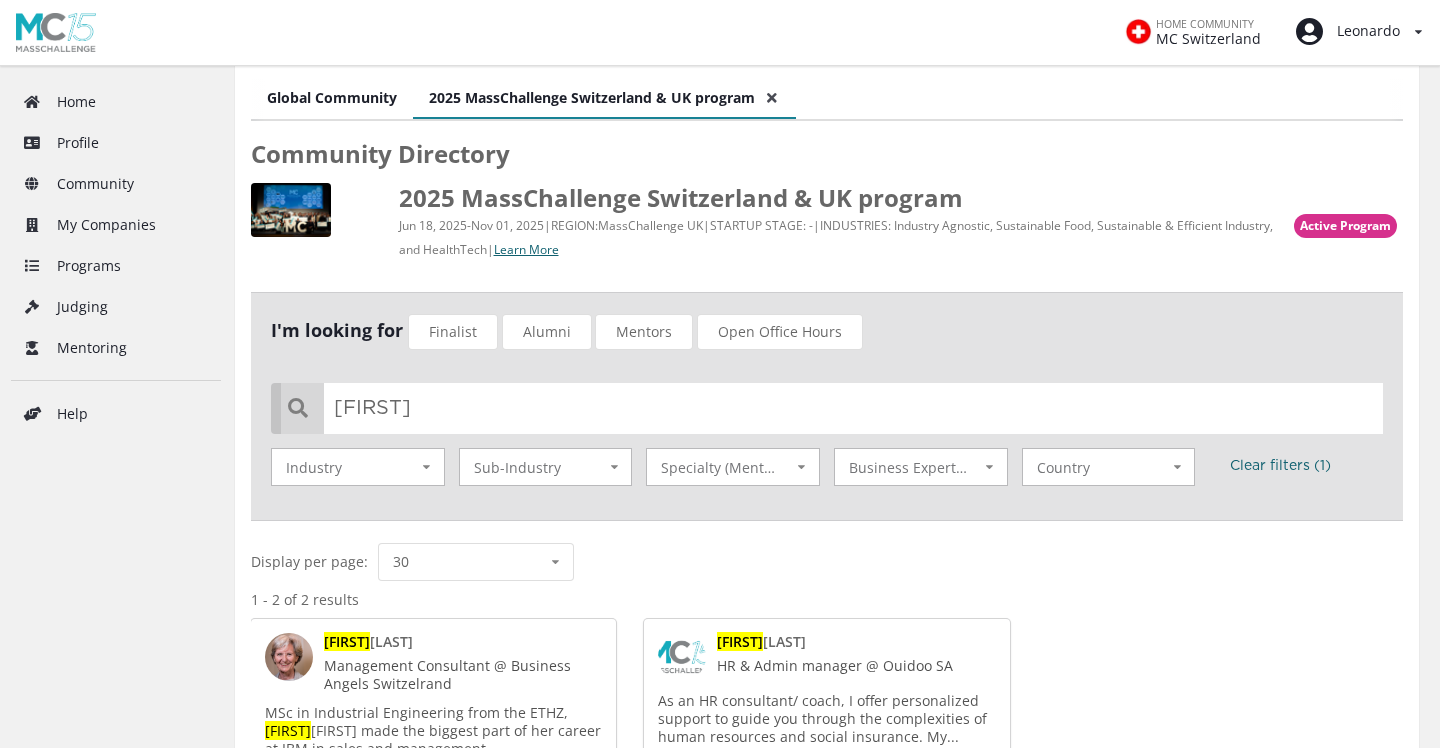 scroll, scrollTop: 26, scrollLeft: 0, axis: vertical 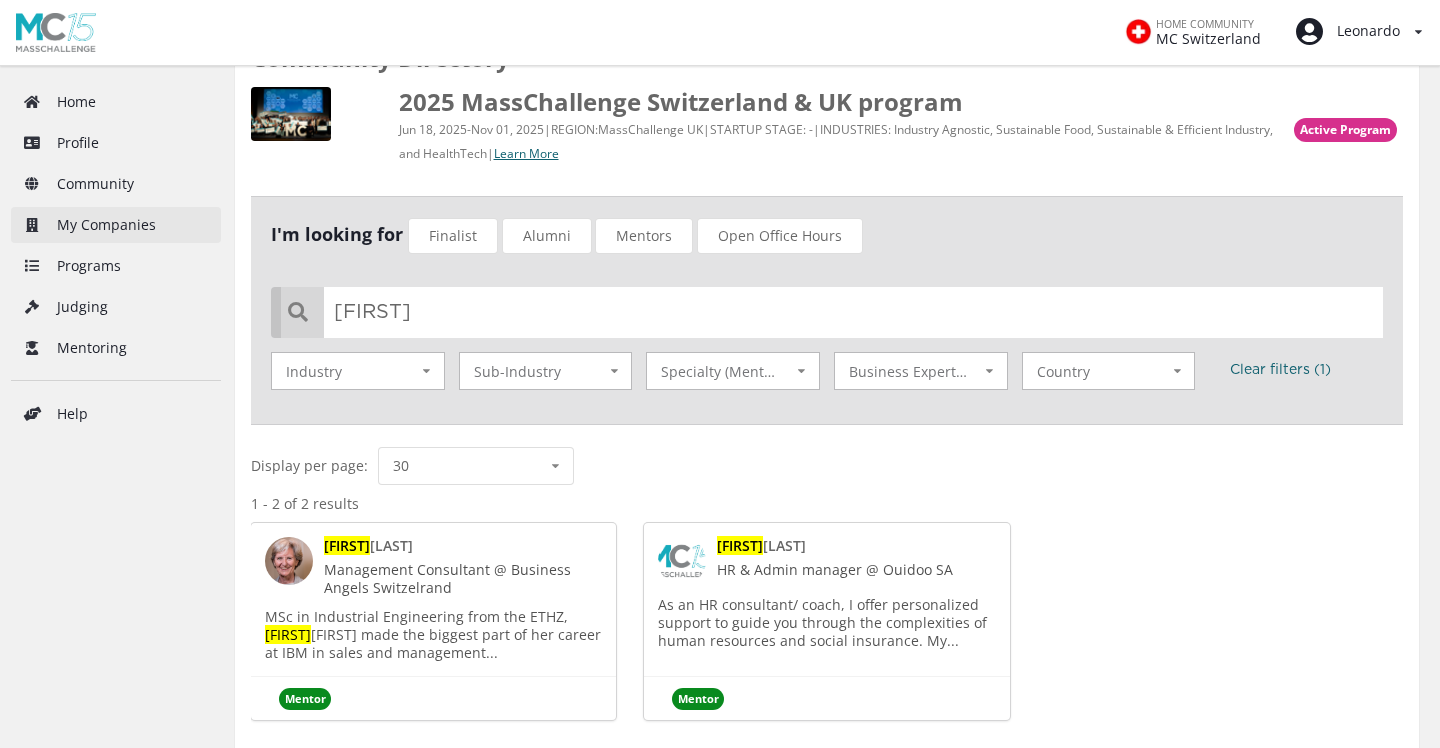 click on "My Companies" at bounding box center (116, 225) 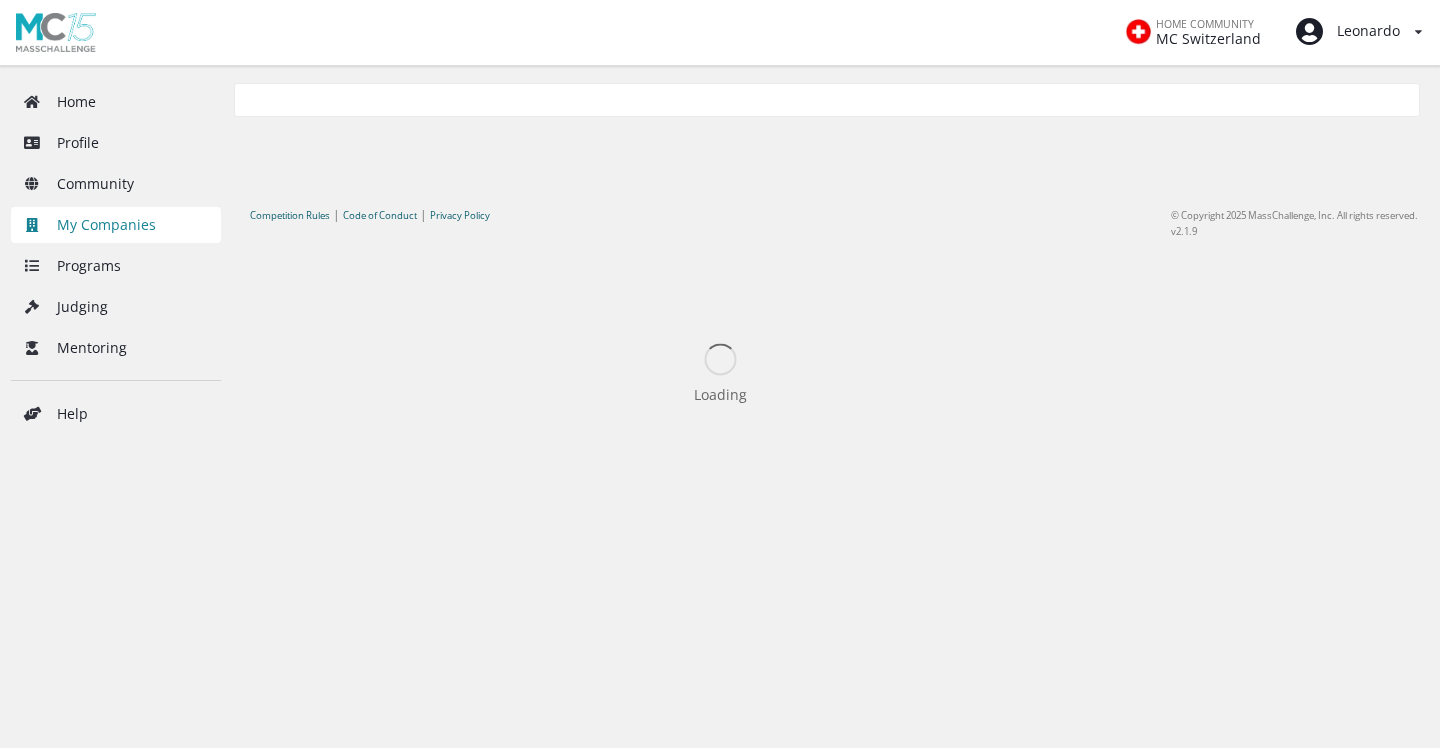 scroll, scrollTop: 0, scrollLeft: 0, axis: both 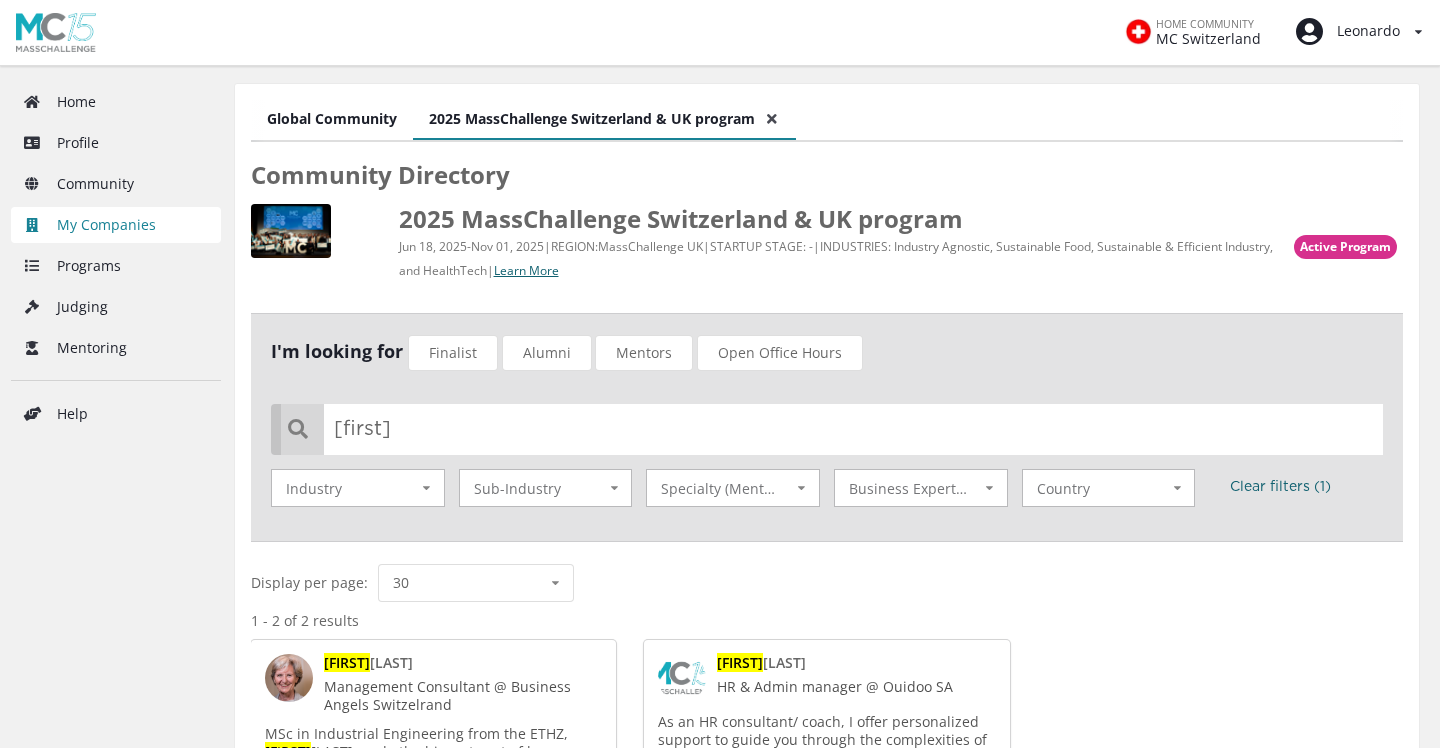 click on "My Companies" at bounding box center [116, 225] 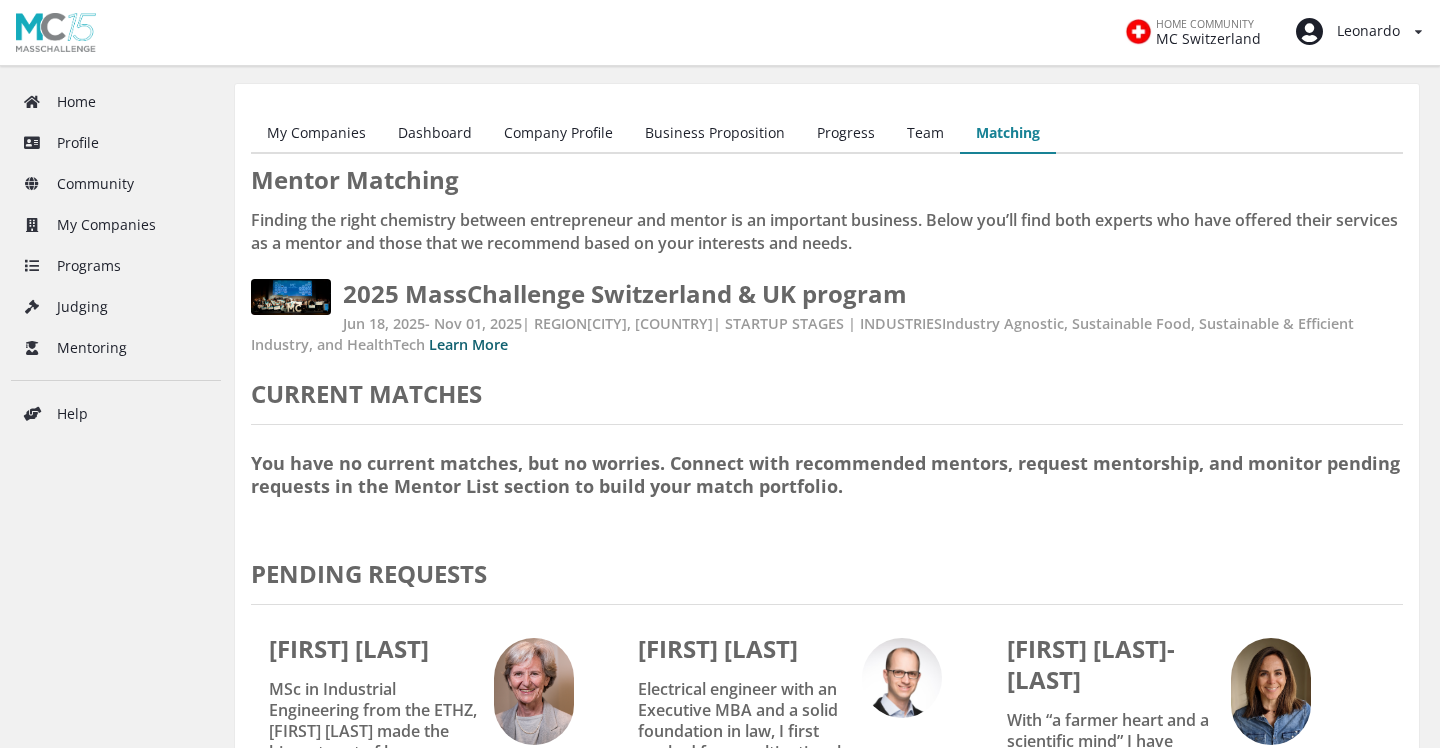 scroll, scrollTop: 0, scrollLeft: 0, axis: both 